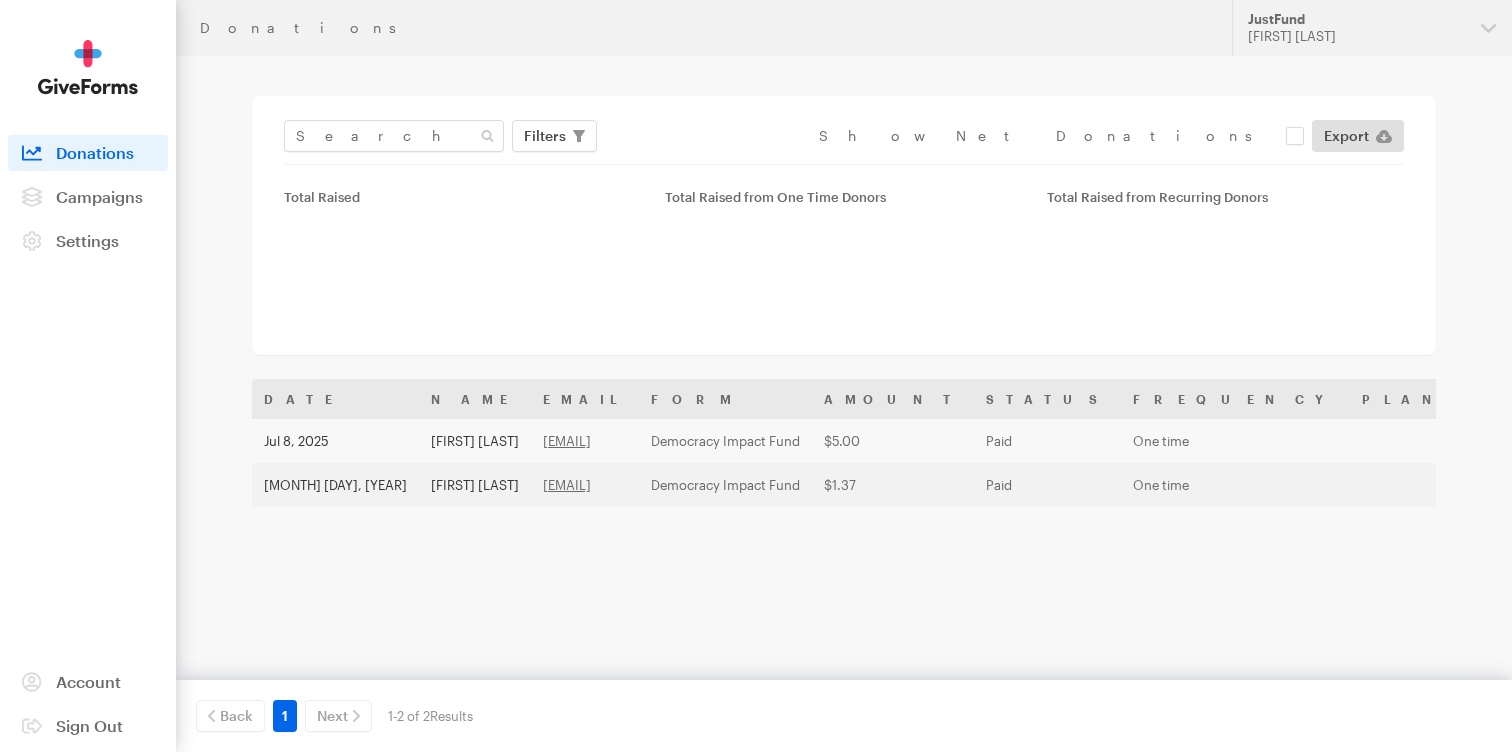 scroll, scrollTop: 0, scrollLeft: 0, axis: both 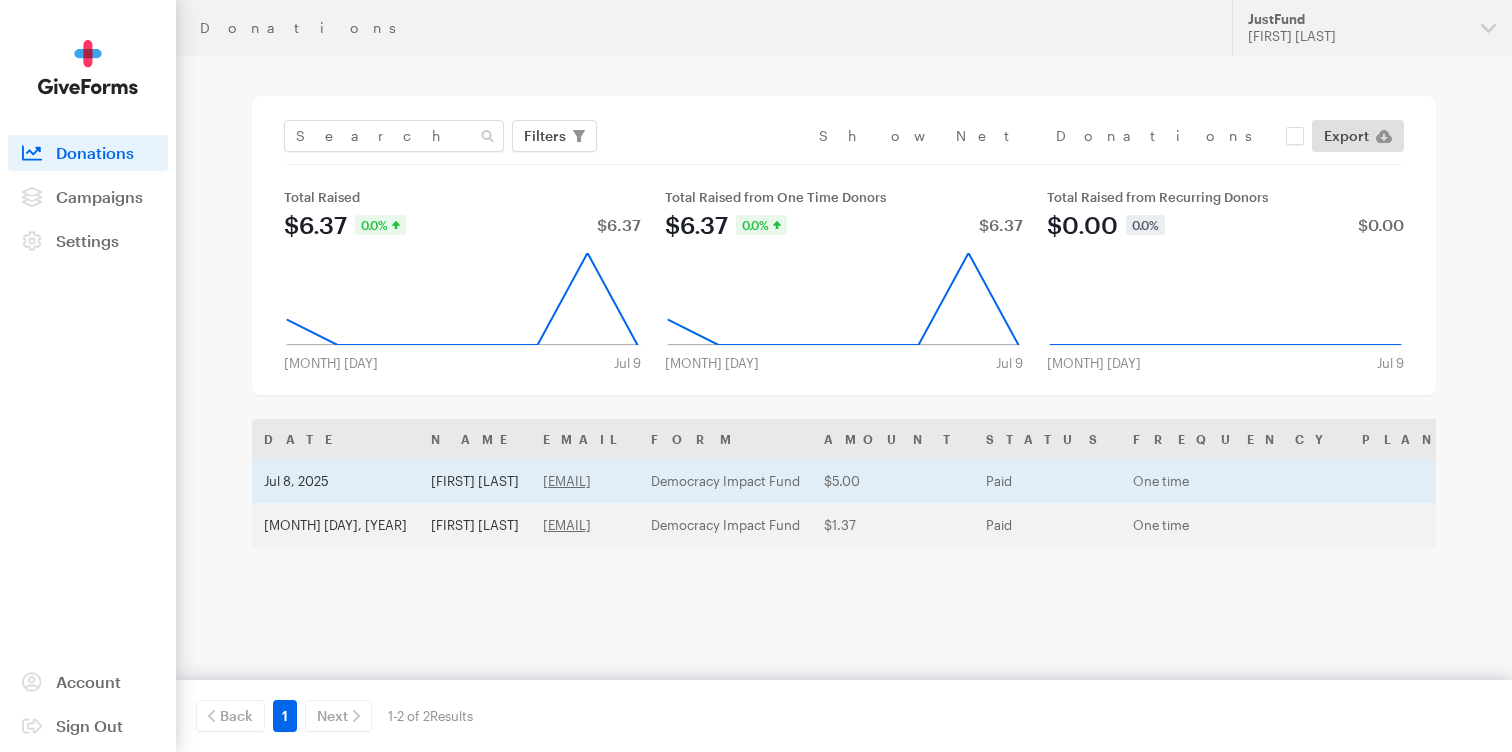 click on "[FIRST] [LAST]" at bounding box center (475, 481) 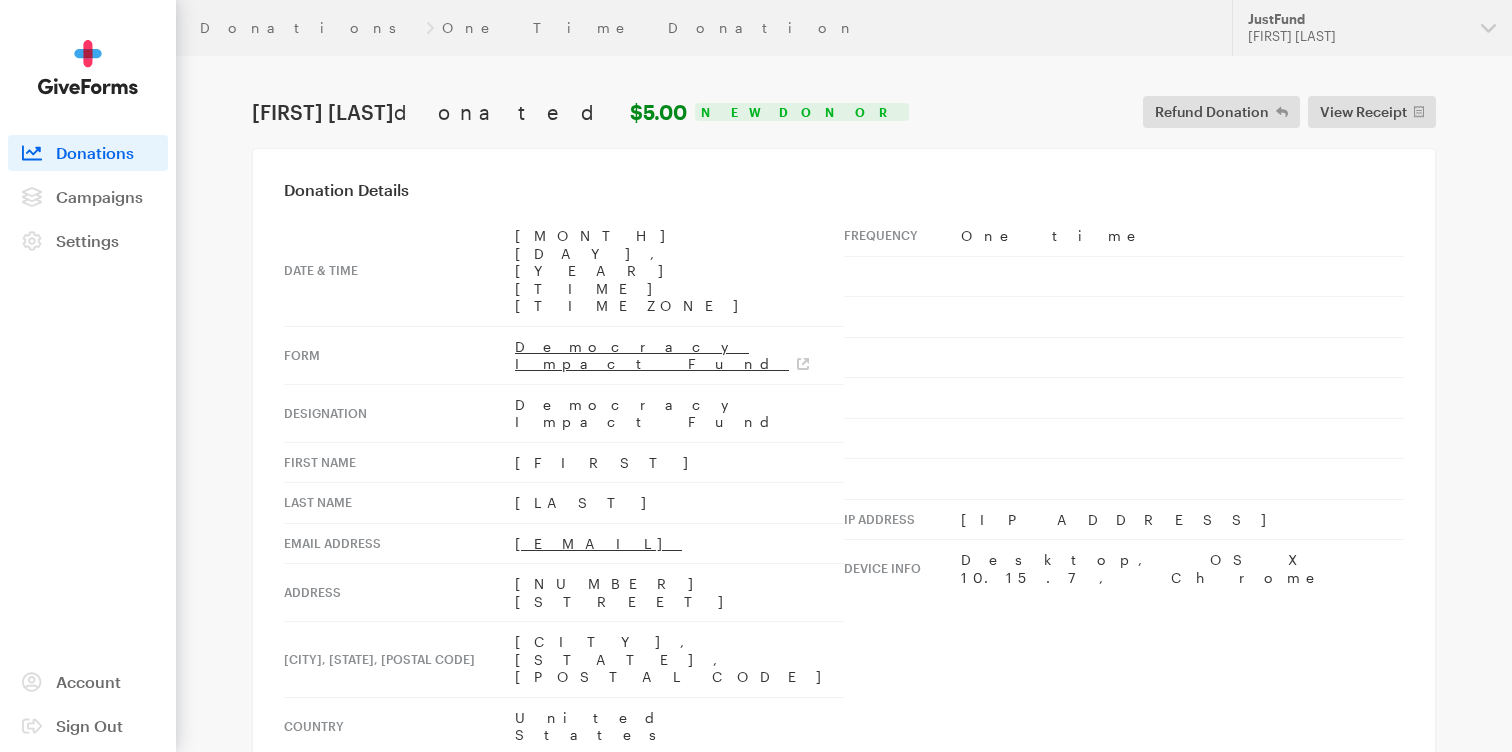 scroll, scrollTop: 0, scrollLeft: 0, axis: both 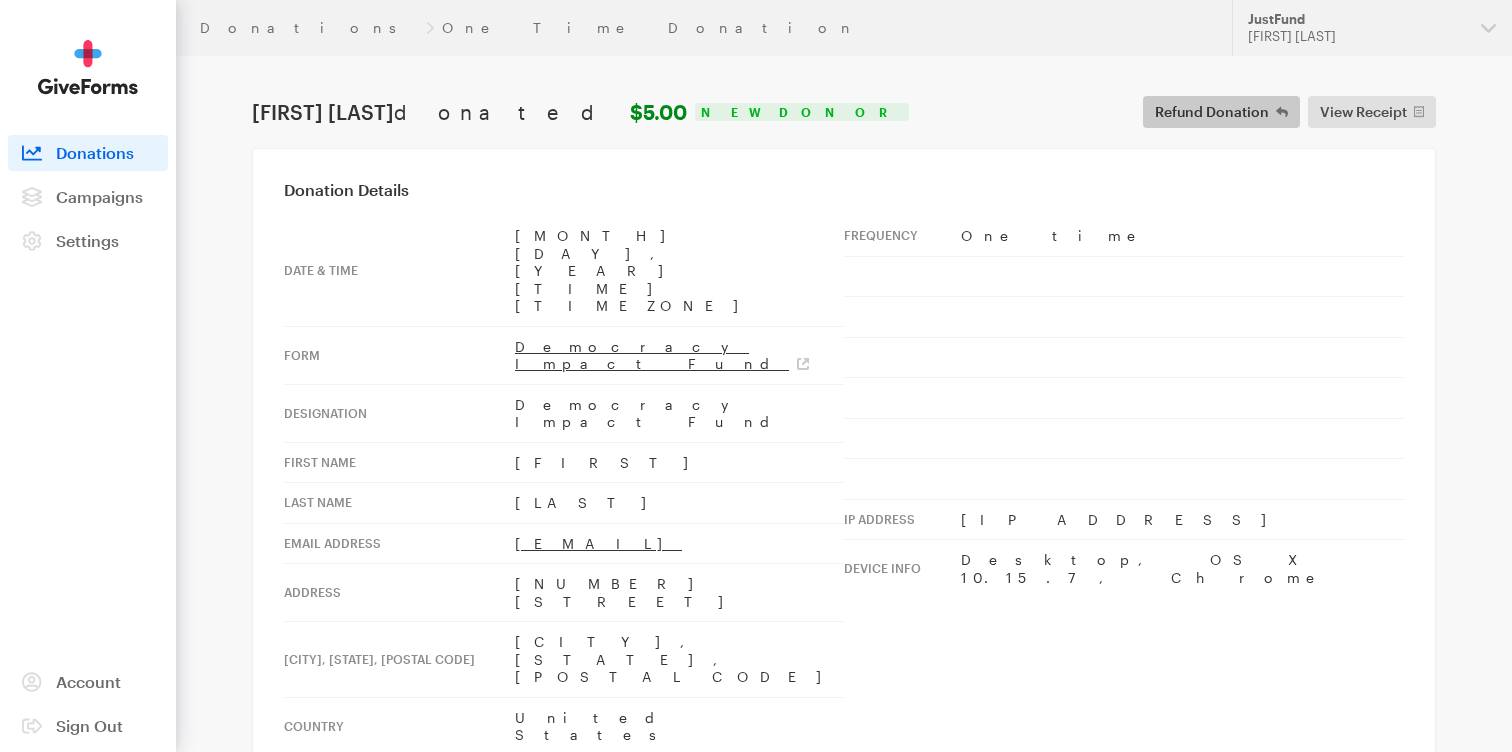 click on "Refund Donation" at bounding box center (1212, 112) 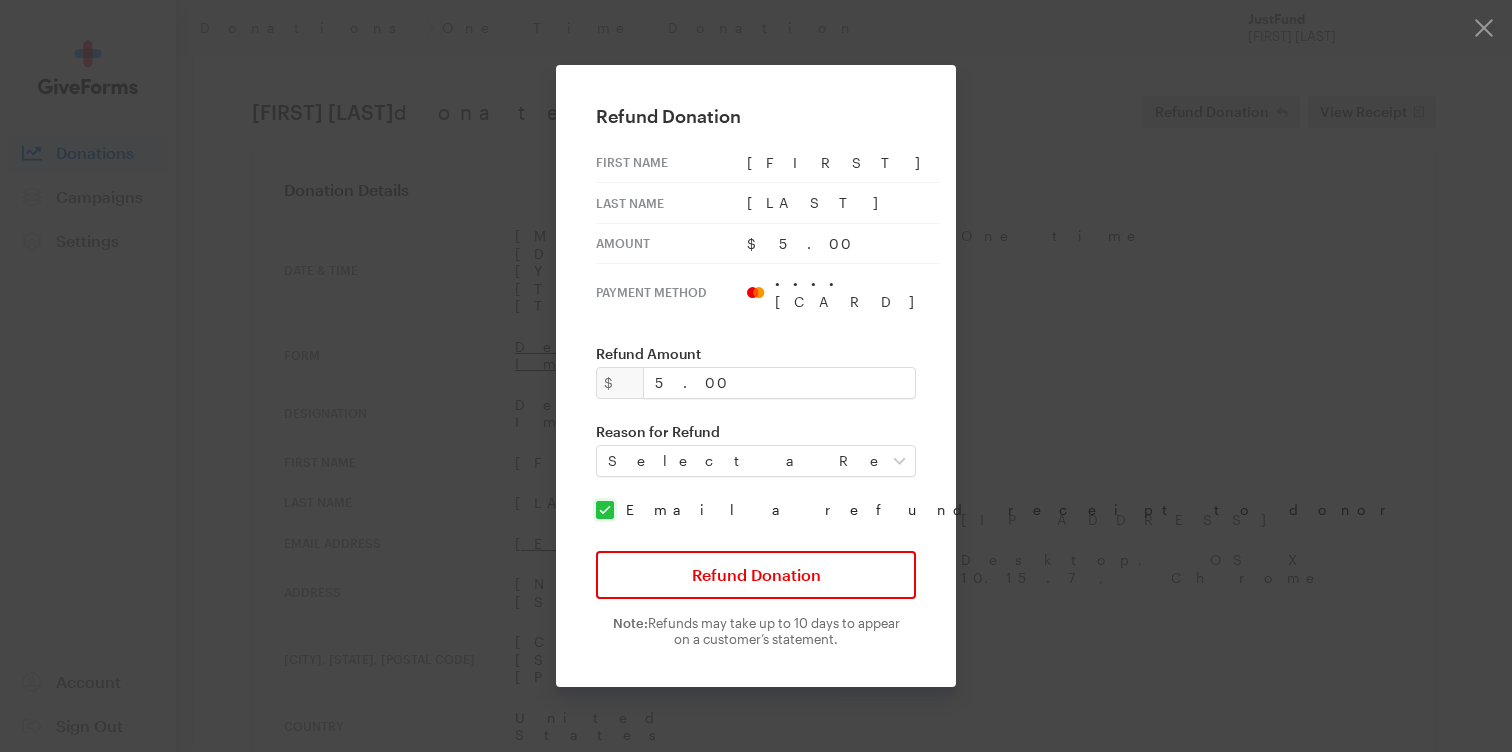 click on "Refund Donation
First Name
daniel
Last Name
hutson
Amount
$5.00
Payment Method
•••• 8407
Refund Amount
$
5.00
Reason for Refund
Select a Reason
Fraud
Duplicate
Other Note:" at bounding box center [756, 376] 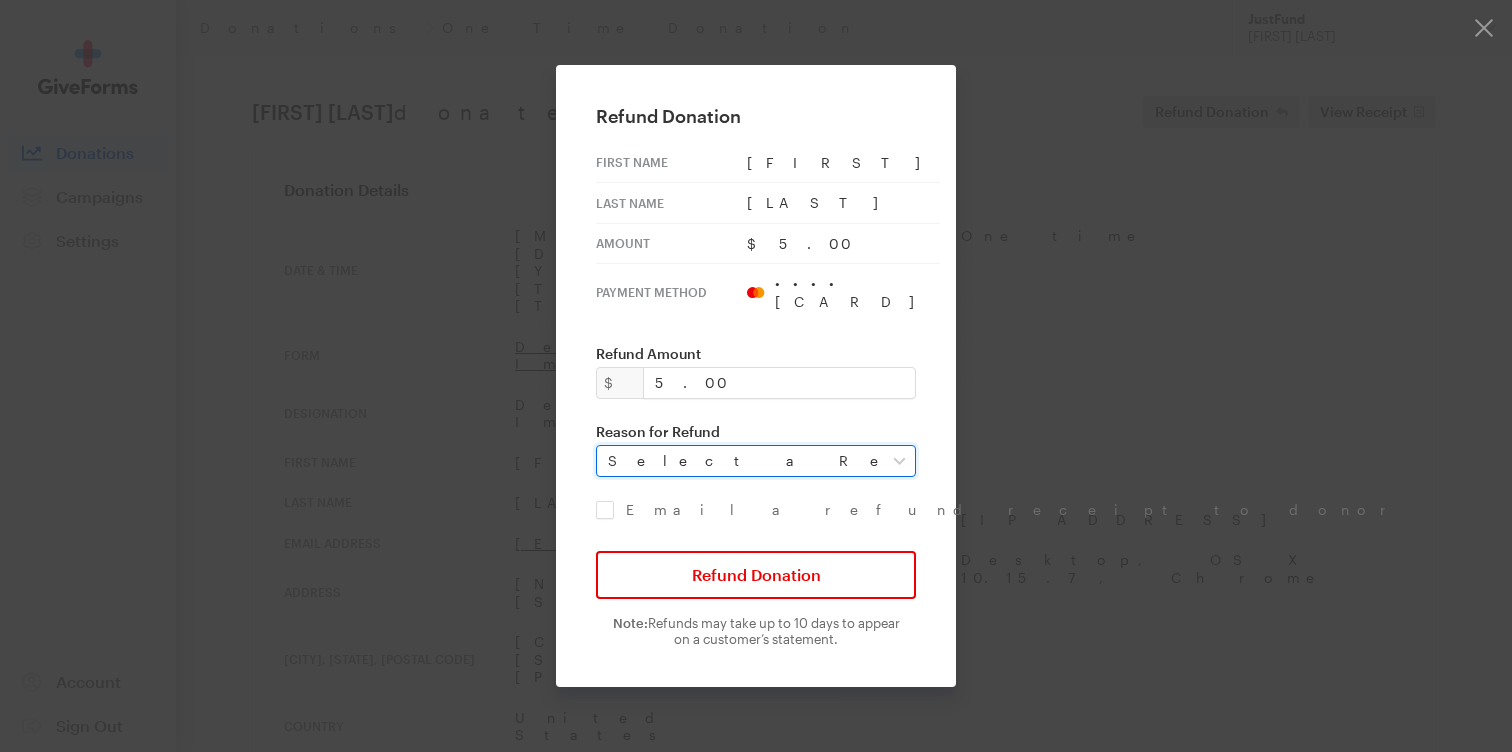 click on "Select a Reason
Fraud
Duplicate
Other" at bounding box center (756, 461) 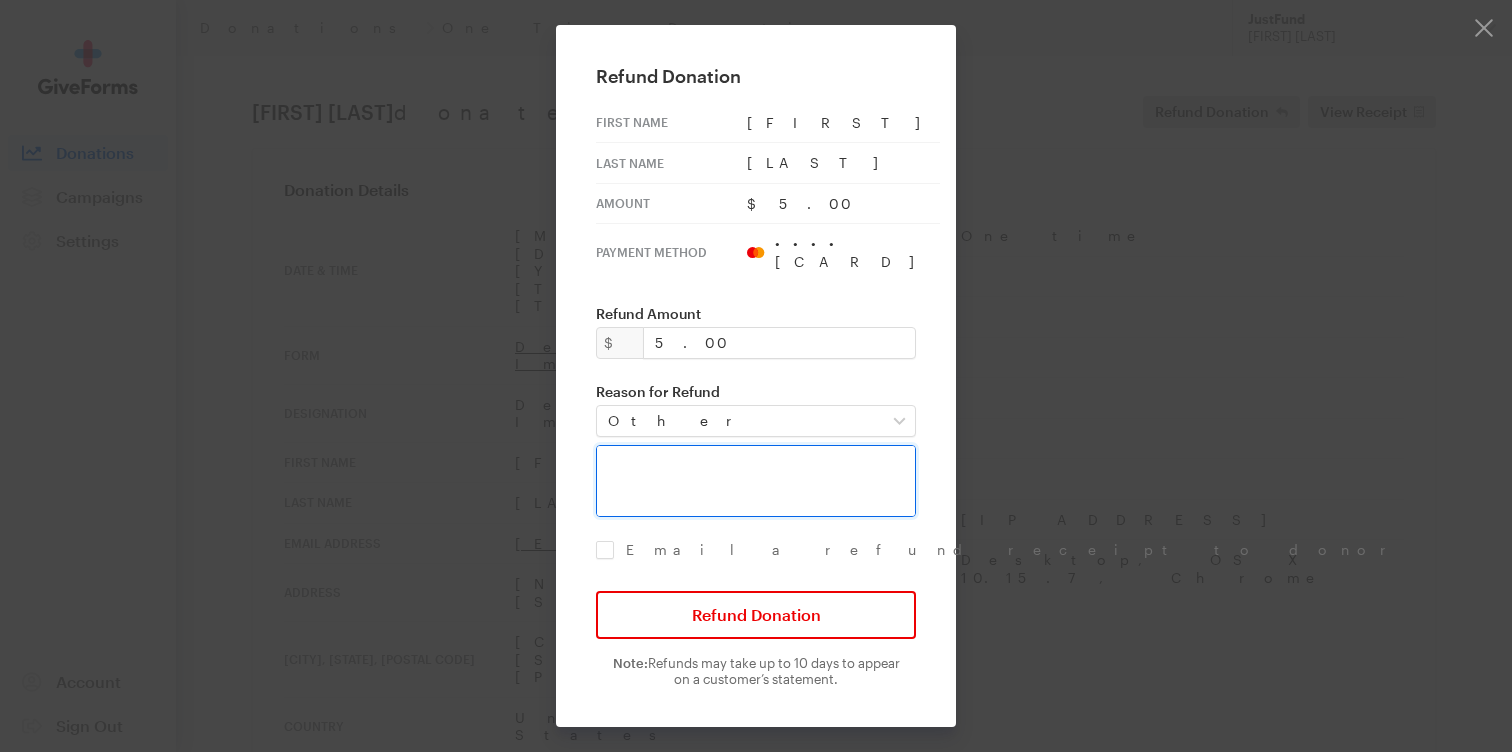 click at bounding box center (756, 481) 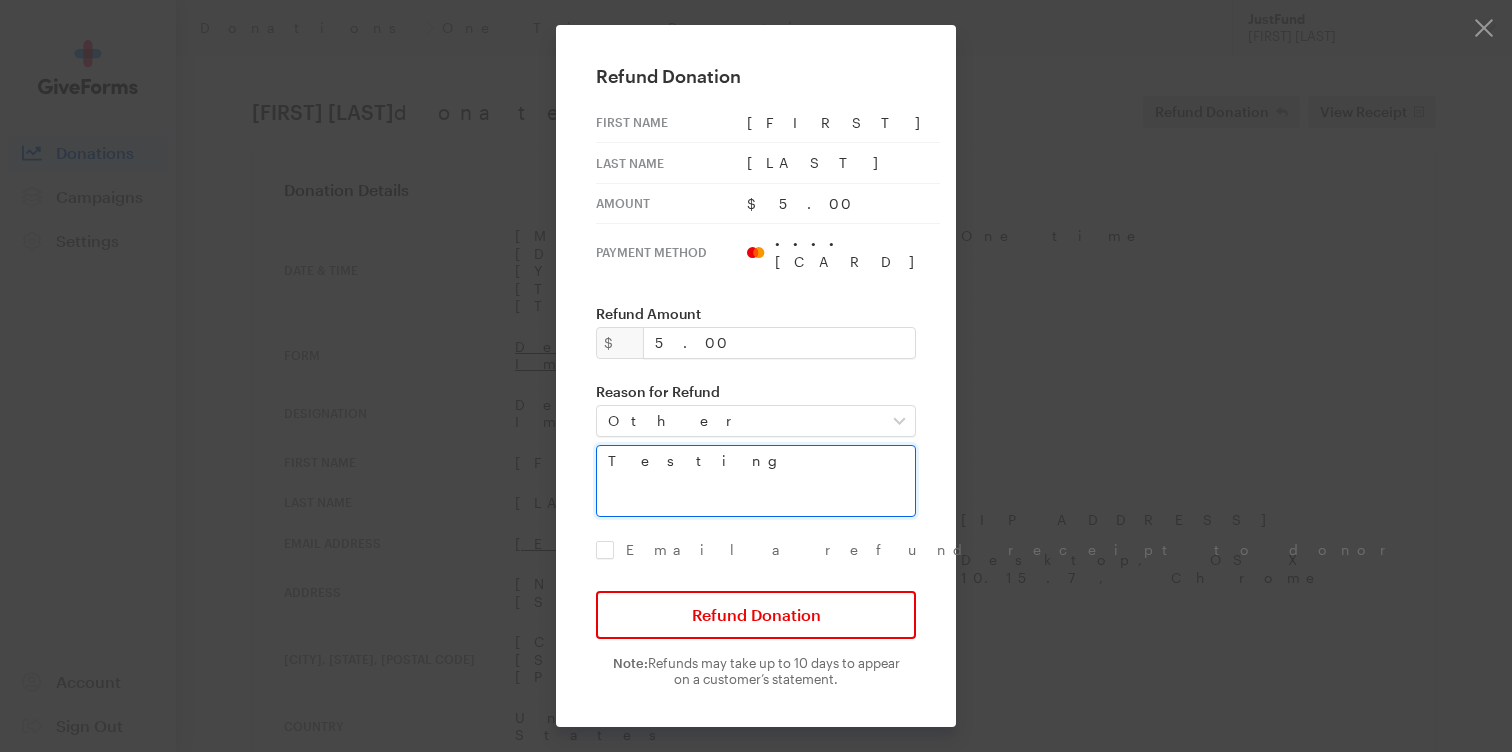 click on "Testing" at bounding box center (756, 481) 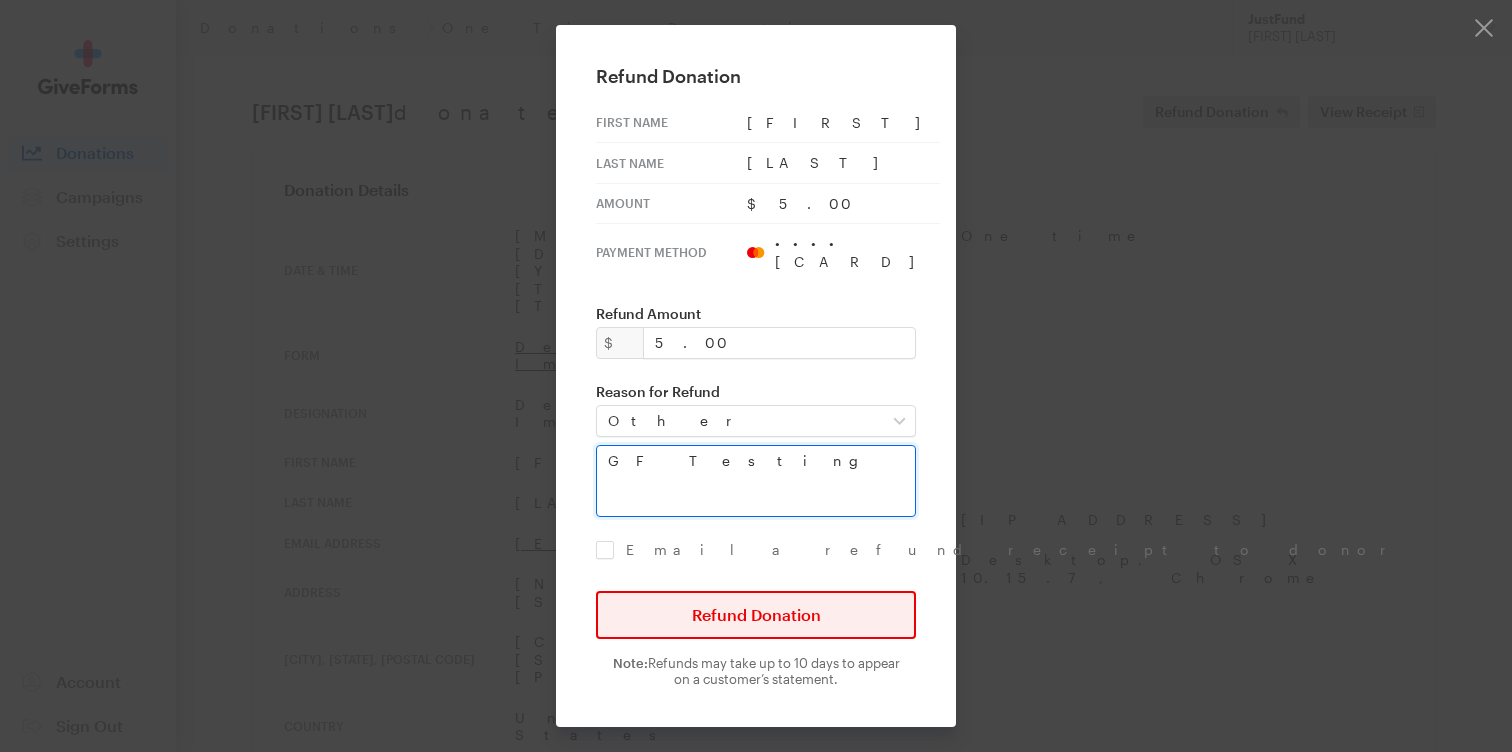 type on "GF Testing" 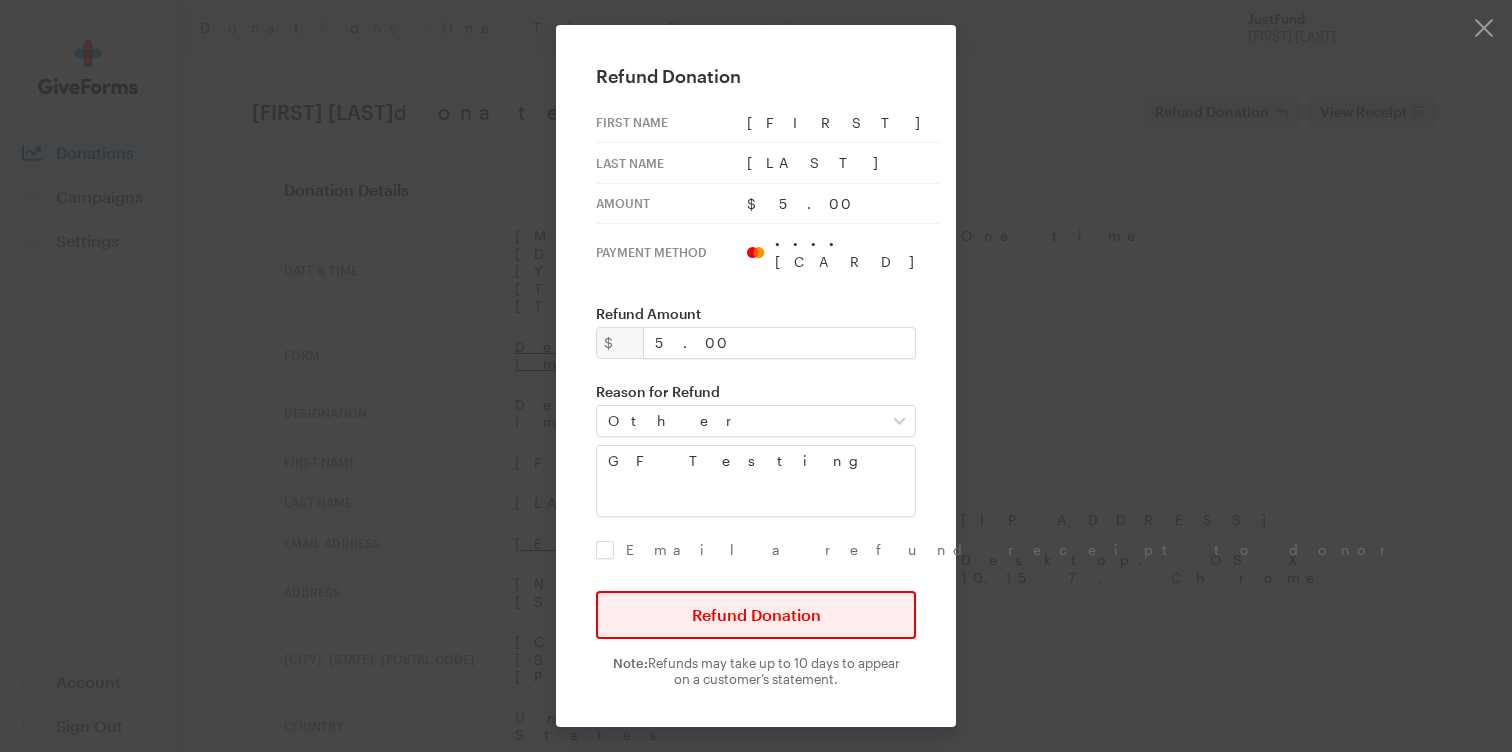 click on "Refund Donation" at bounding box center [756, 615] 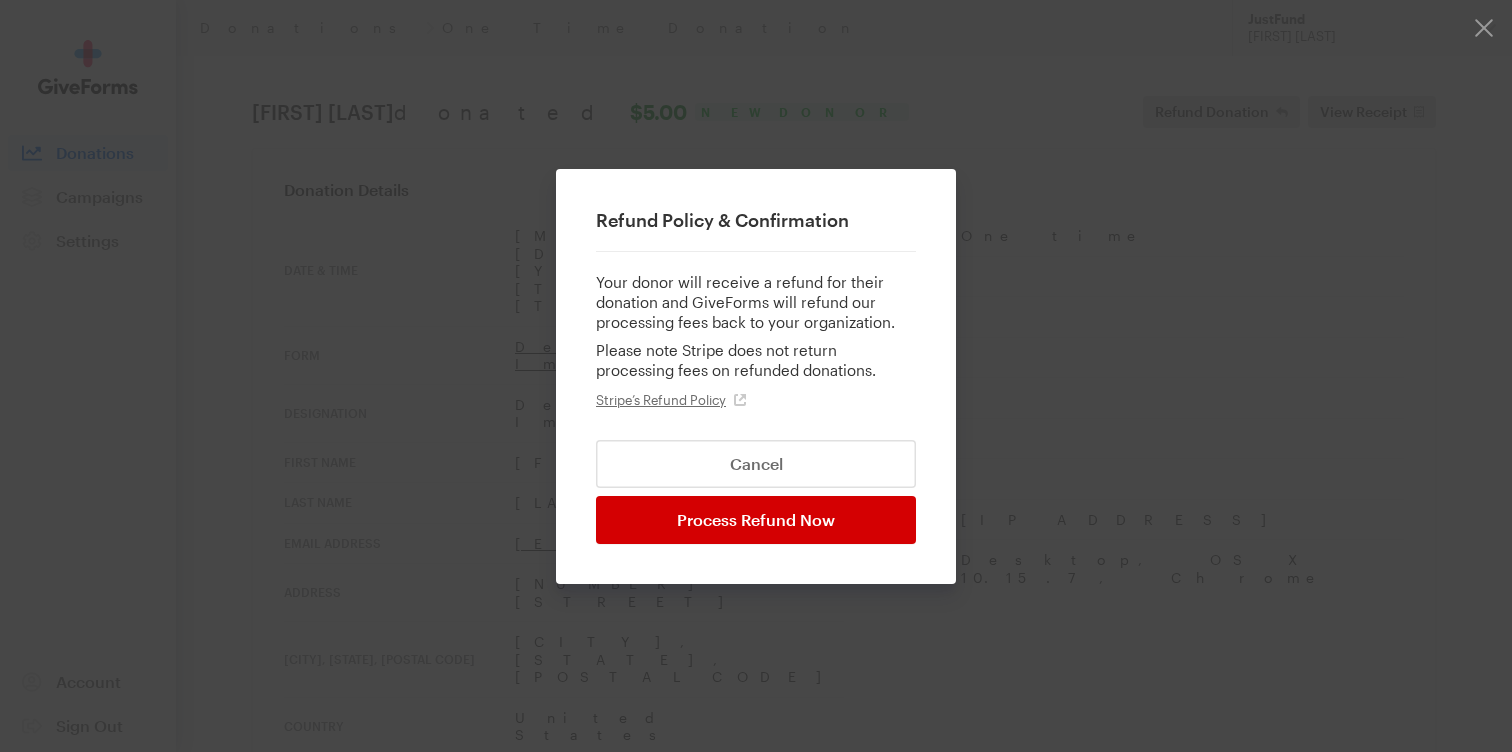 click on "Process Refund Now" at bounding box center (756, 520) 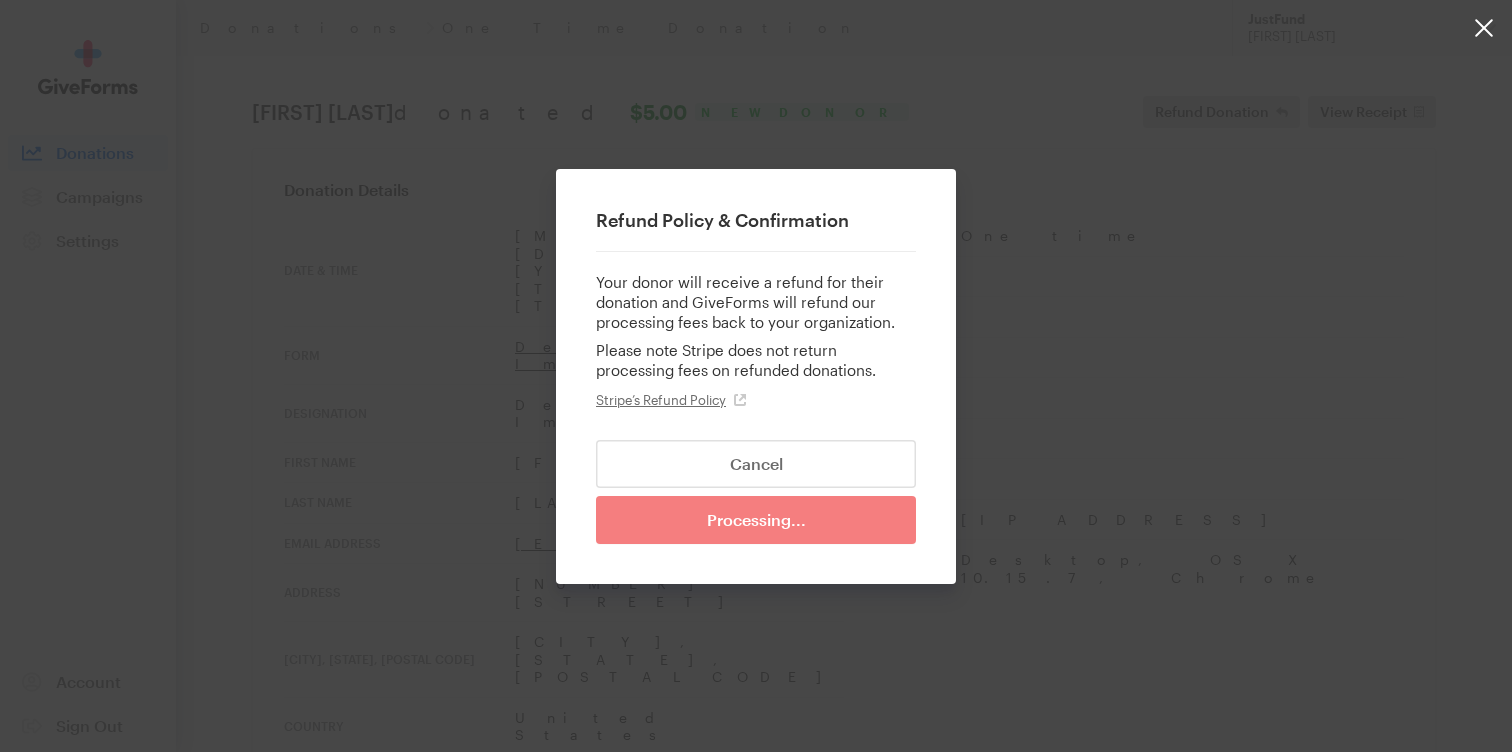 click at bounding box center (756, 376) 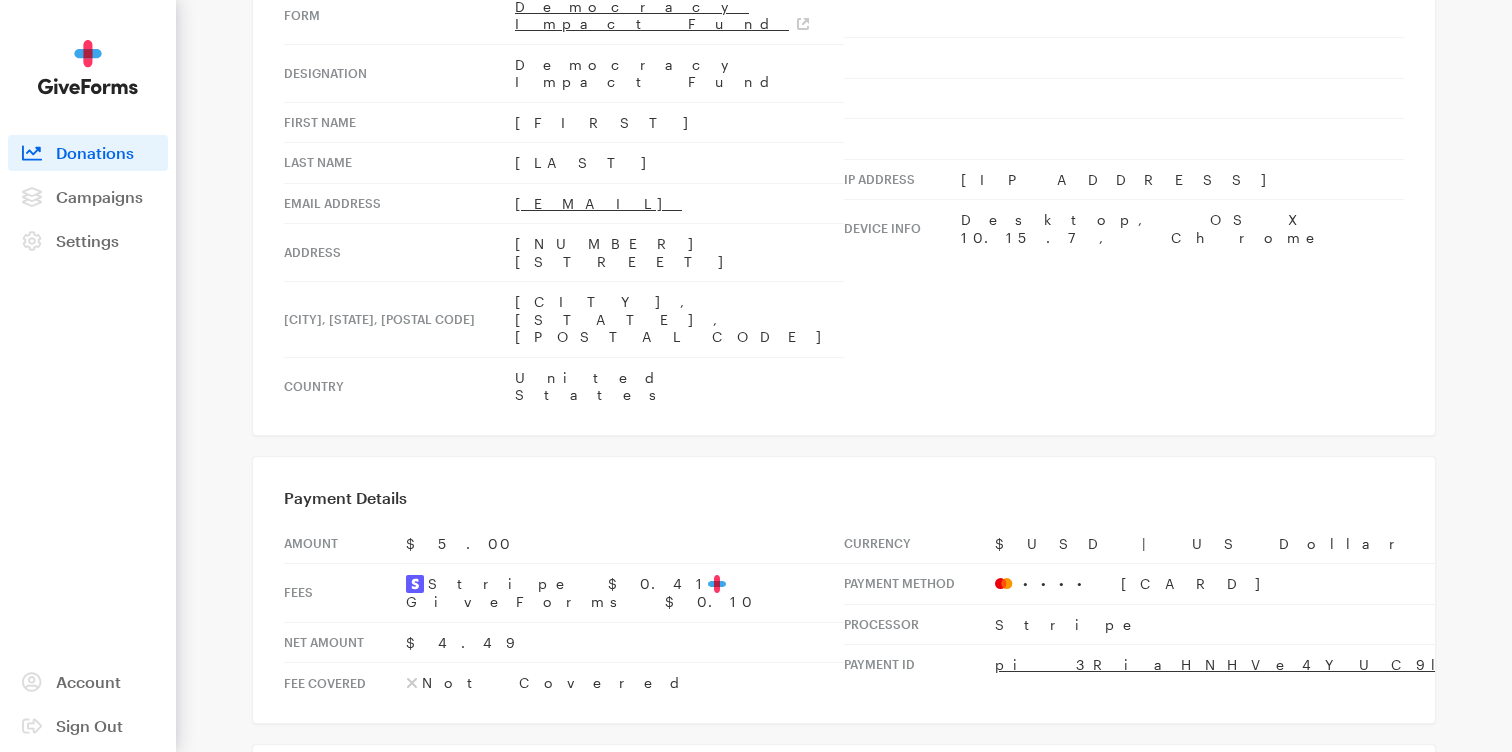 scroll, scrollTop: 367, scrollLeft: 0, axis: vertical 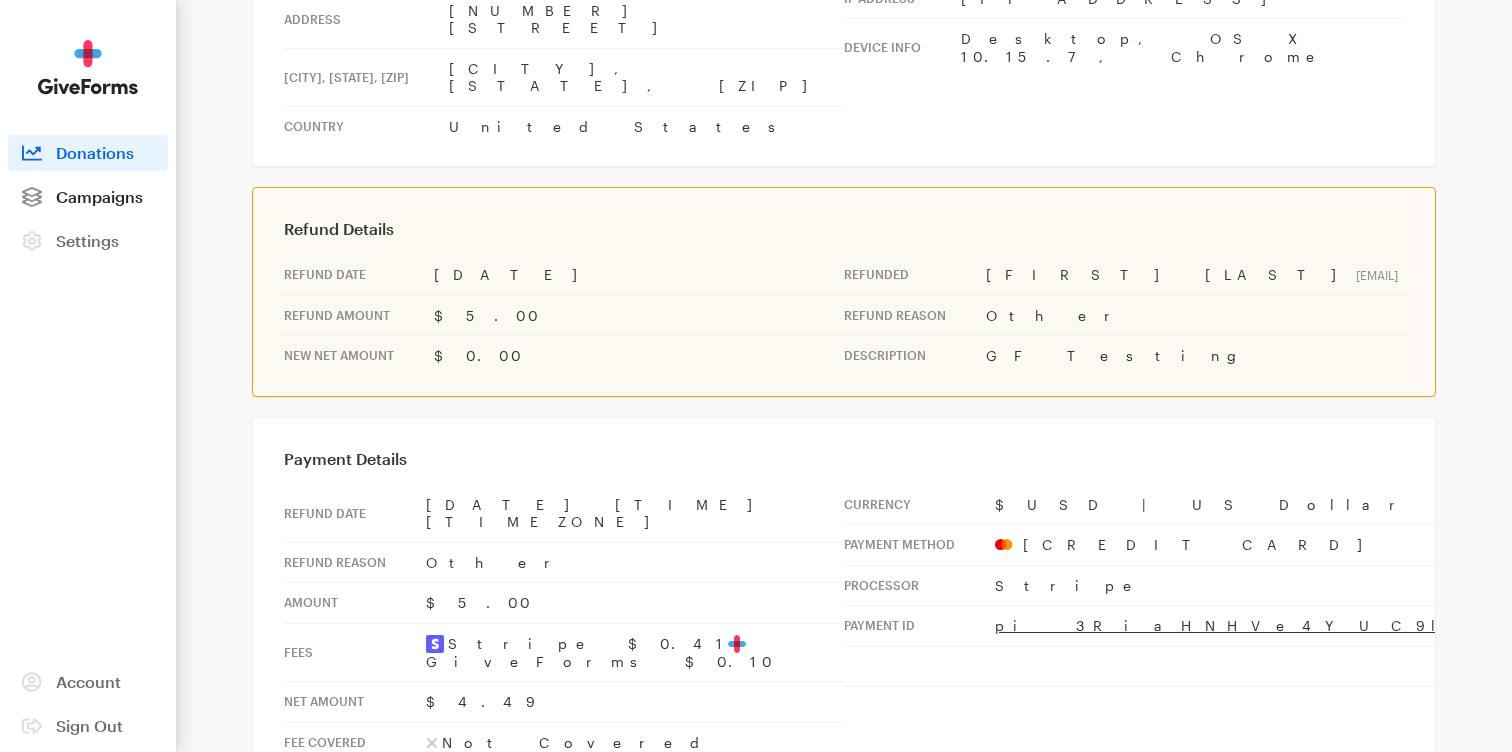 click on "Campaigns" at bounding box center [99, 196] 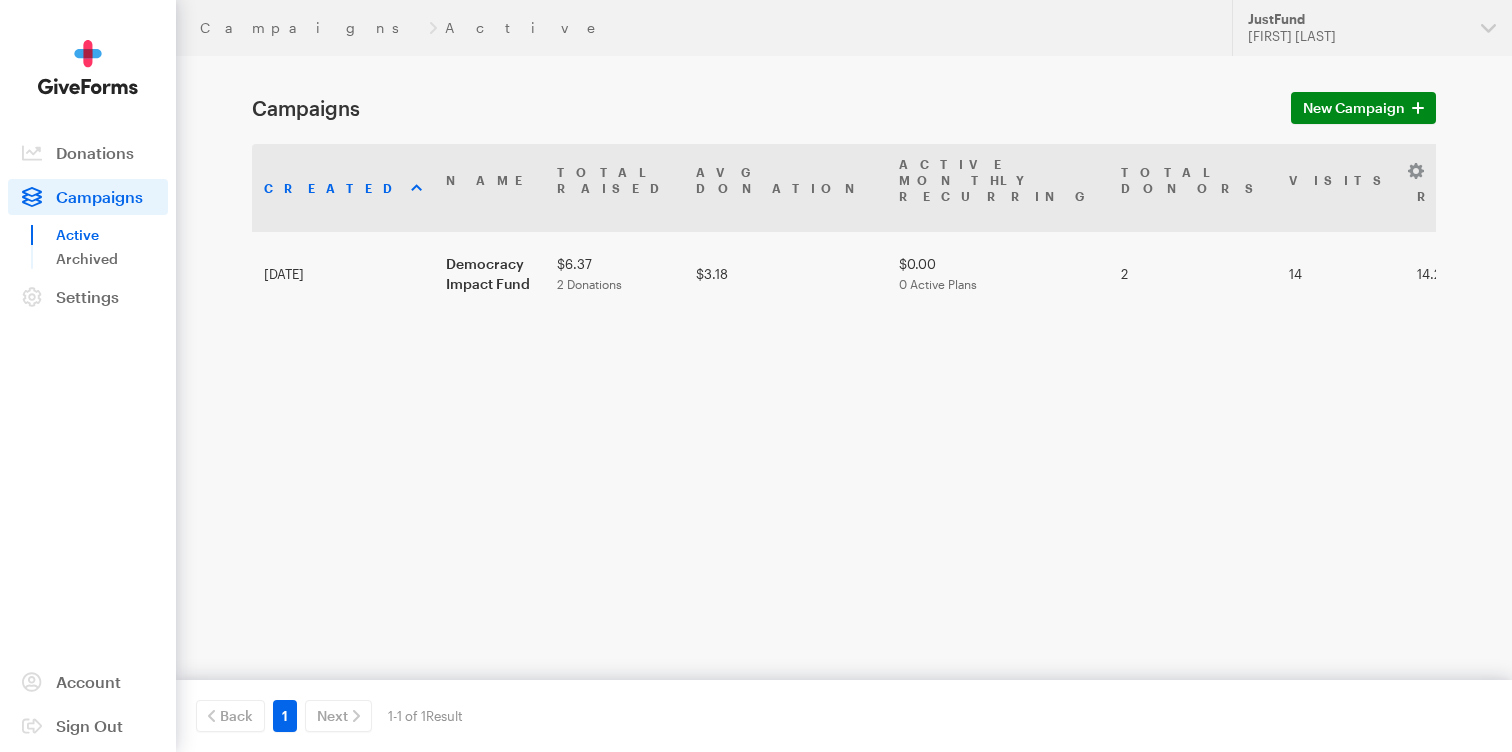 scroll, scrollTop: 0, scrollLeft: 0, axis: both 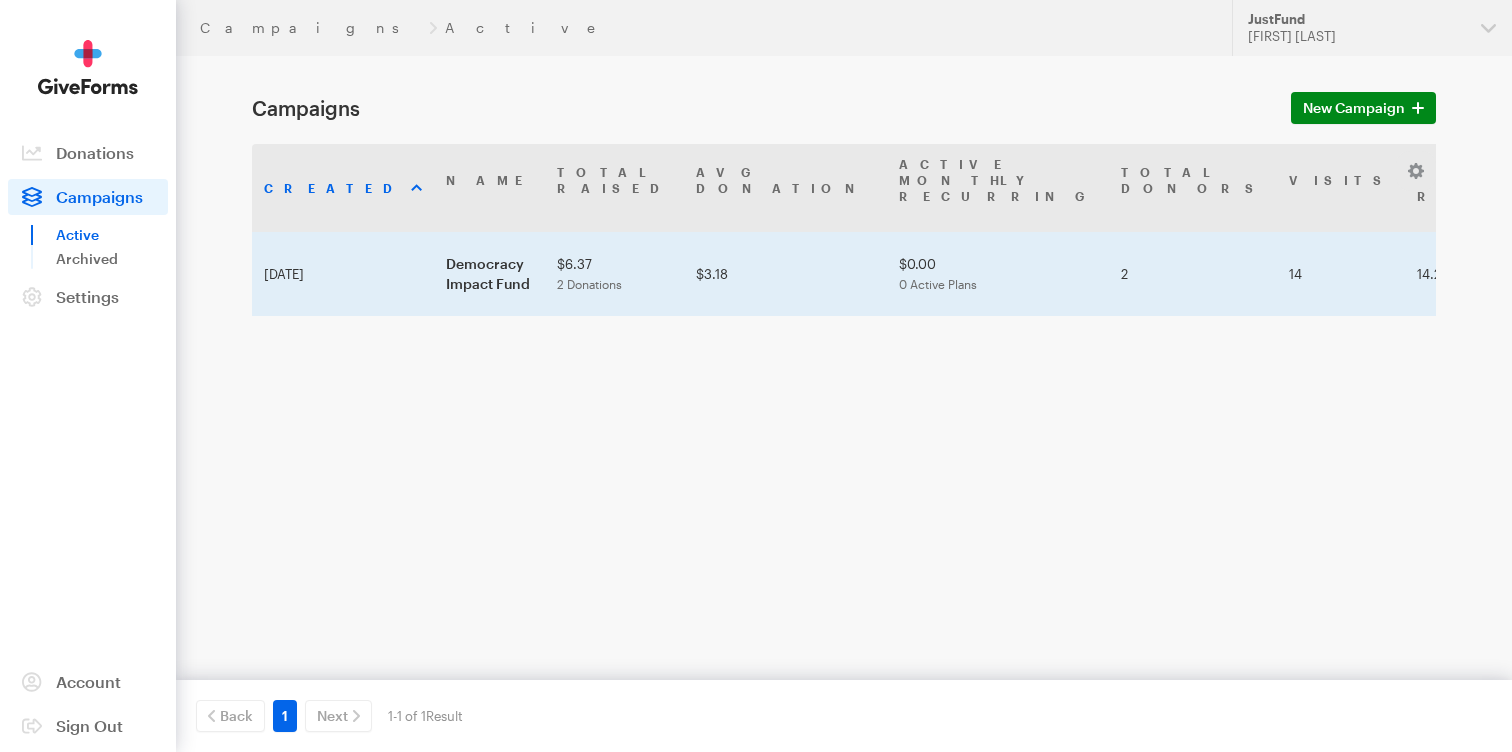 click on "Democracy Impact Fund" at bounding box center (489, 274) 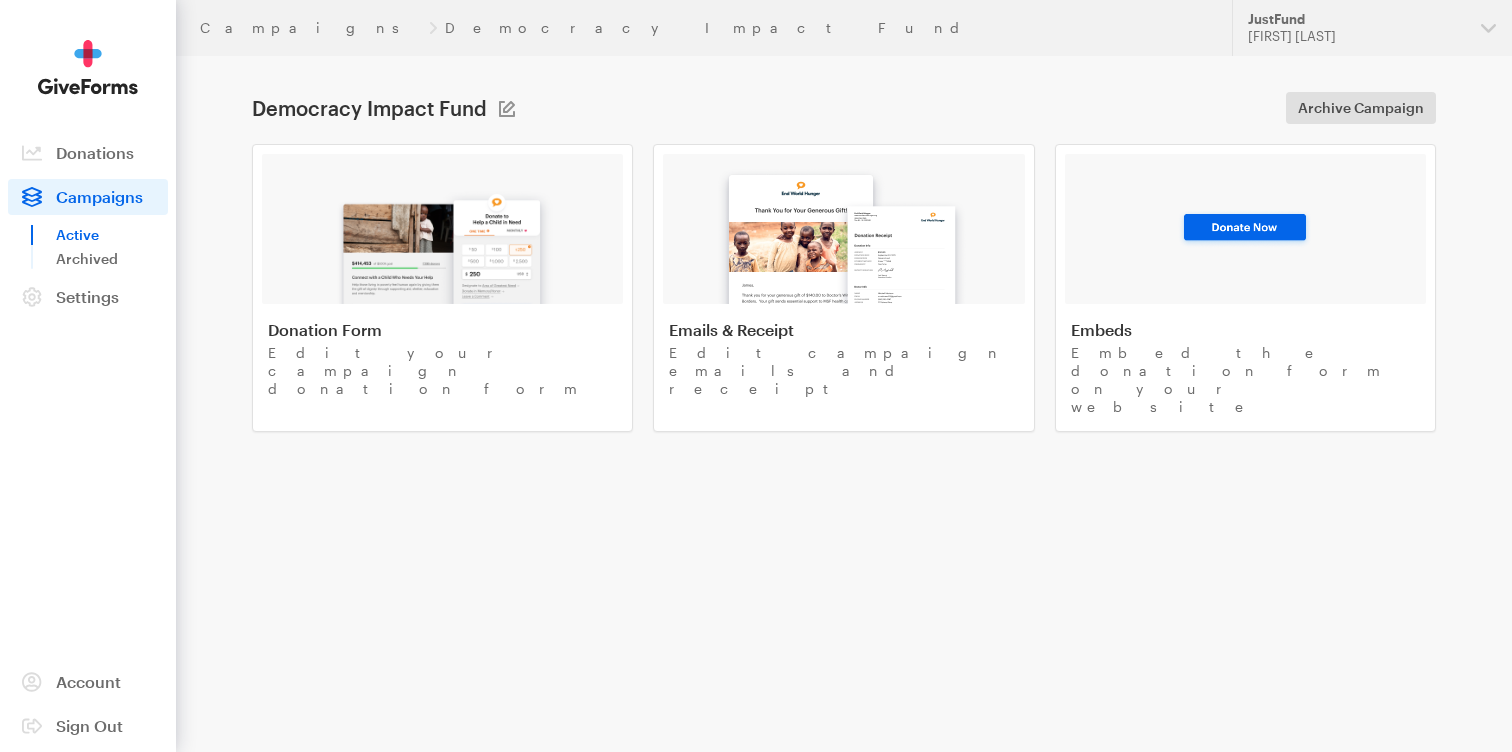 scroll, scrollTop: 0, scrollLeft: 0, axis: both 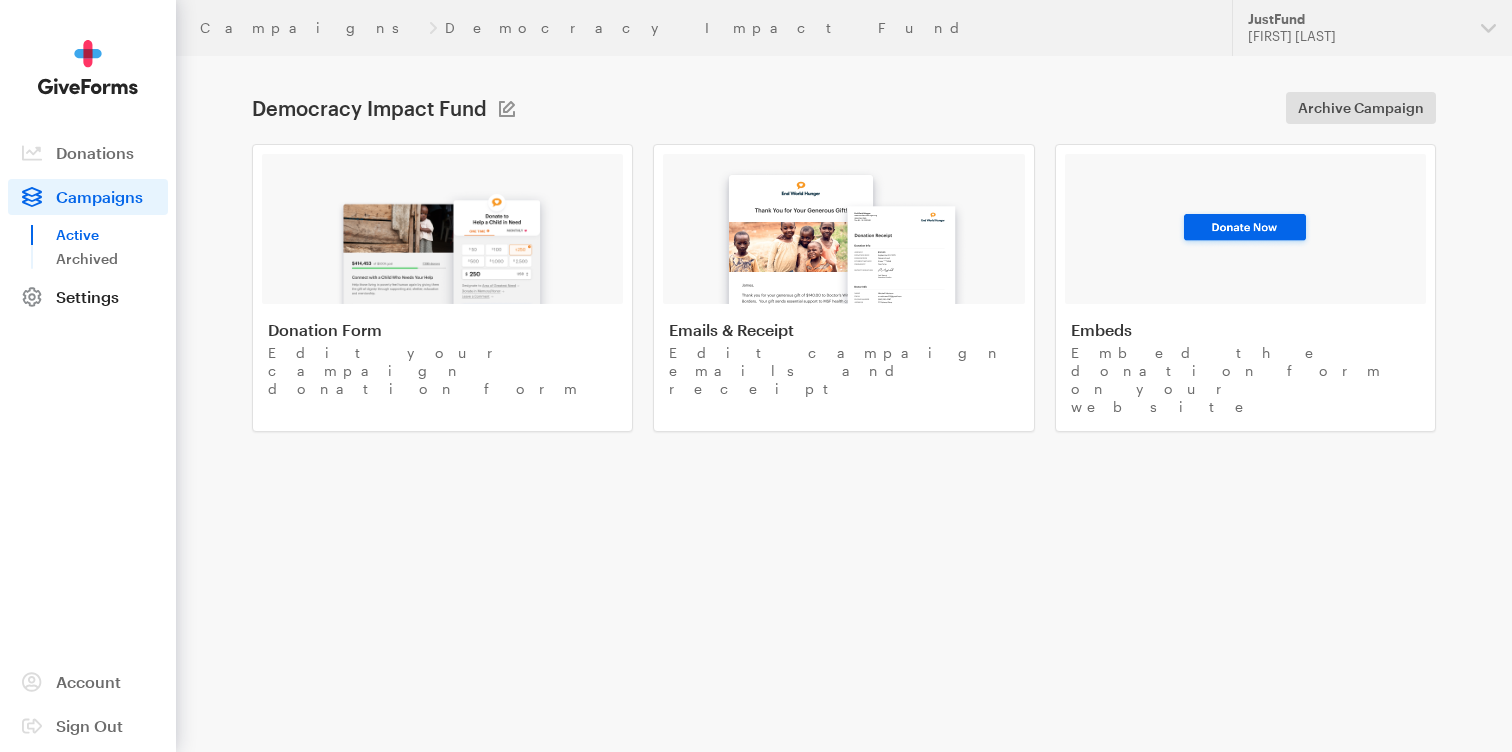 click on "Settings" at bounding box center [87, 296] 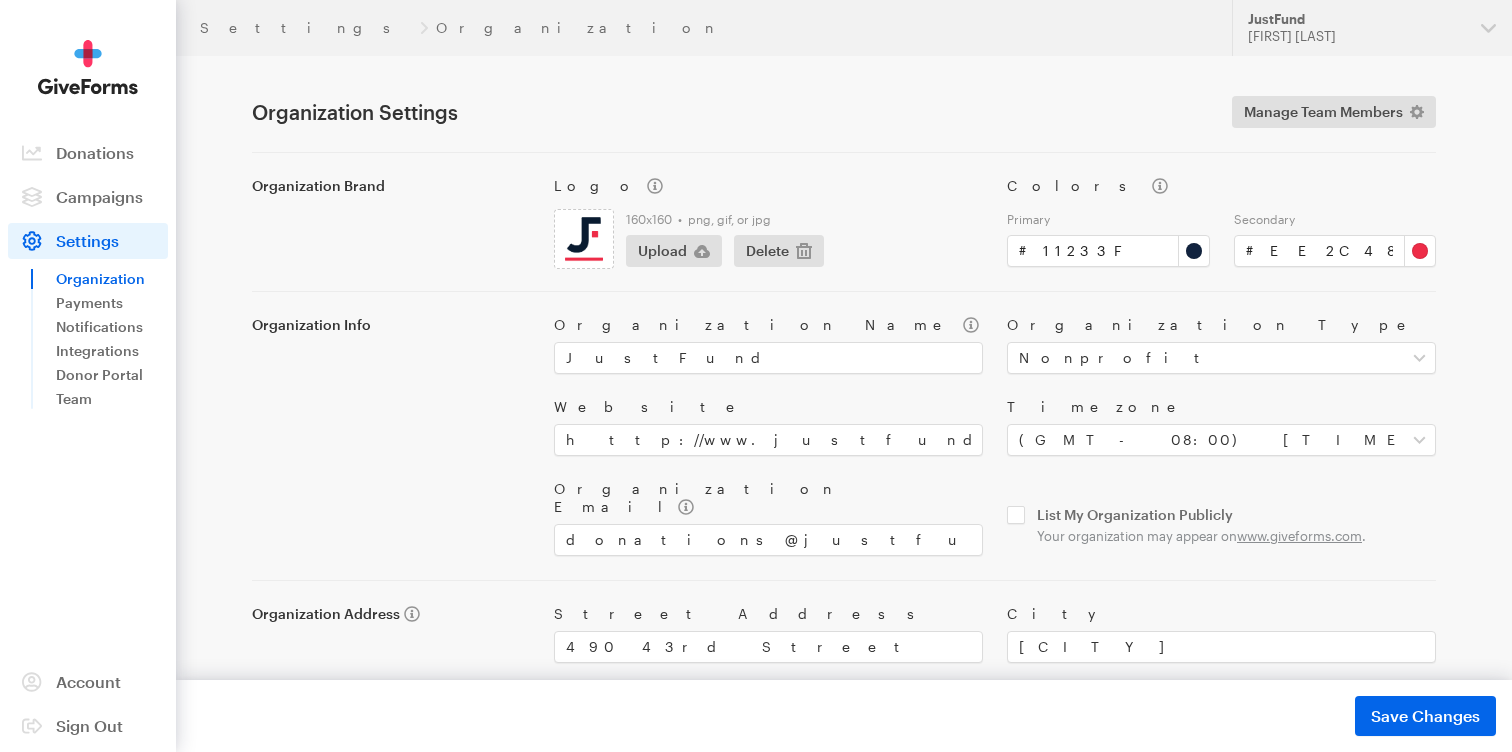 scroll, scrollTop: 0, scrollLeft: 0, axis: both 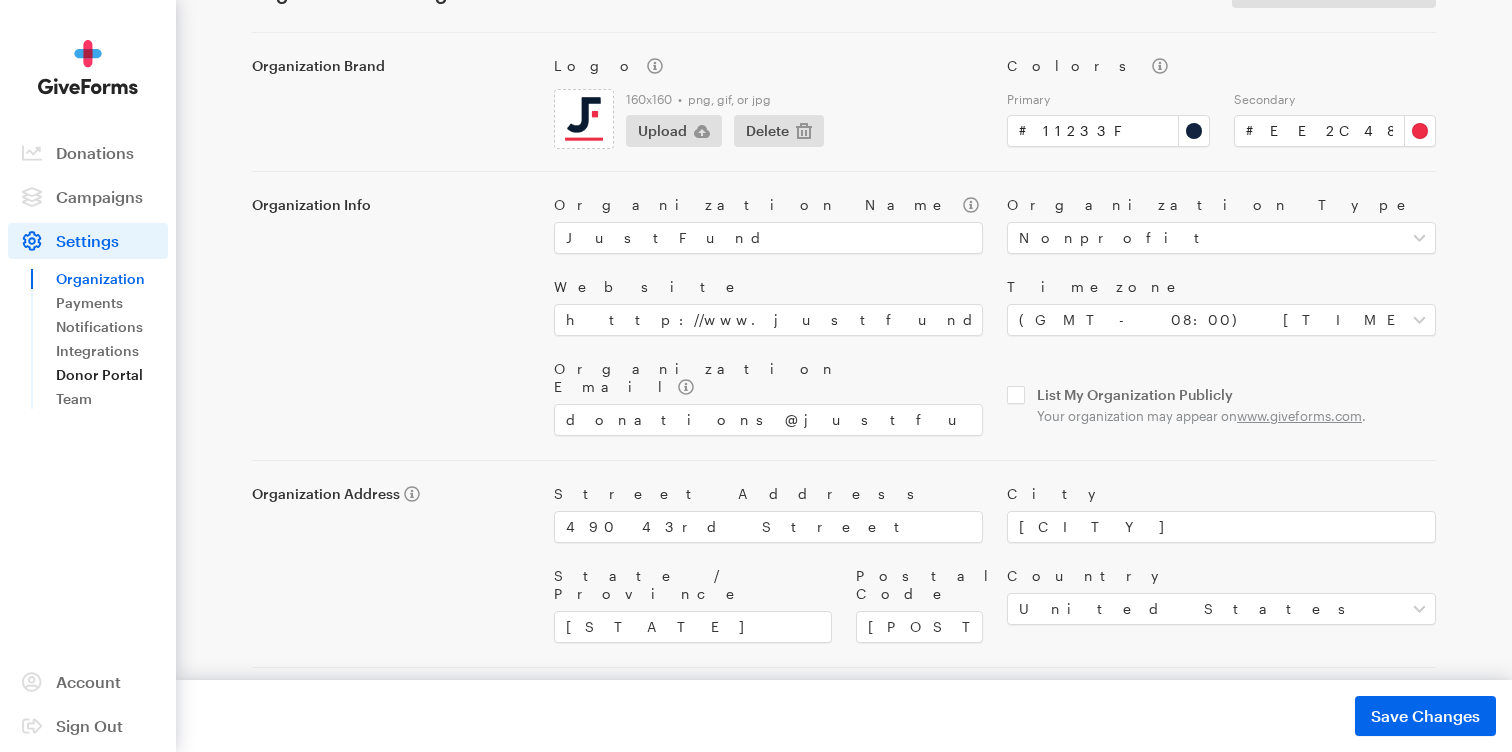 click on "Donor Portal" at bounding box center [112, 375] 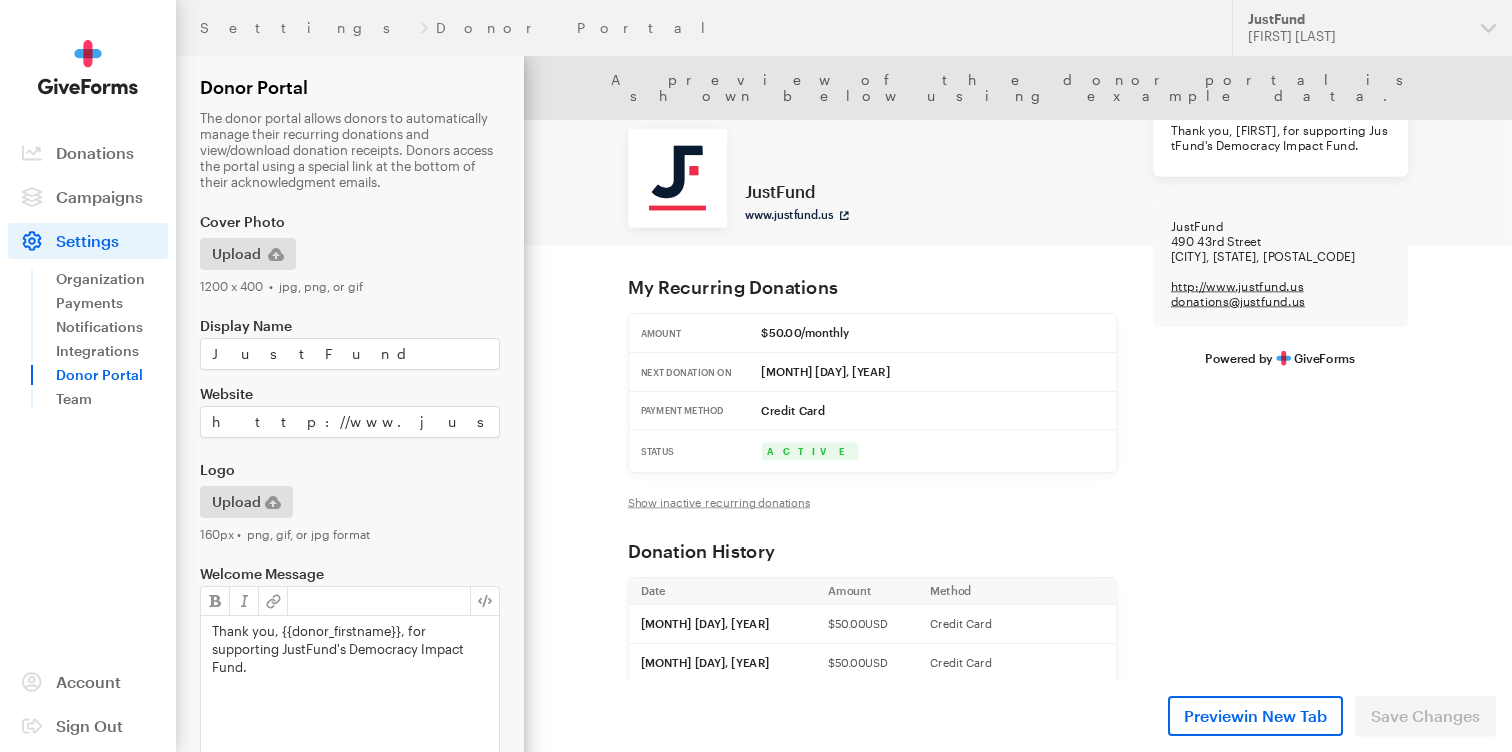 scroll, scrollTop: 0, scrollLeft: 0, axis: both 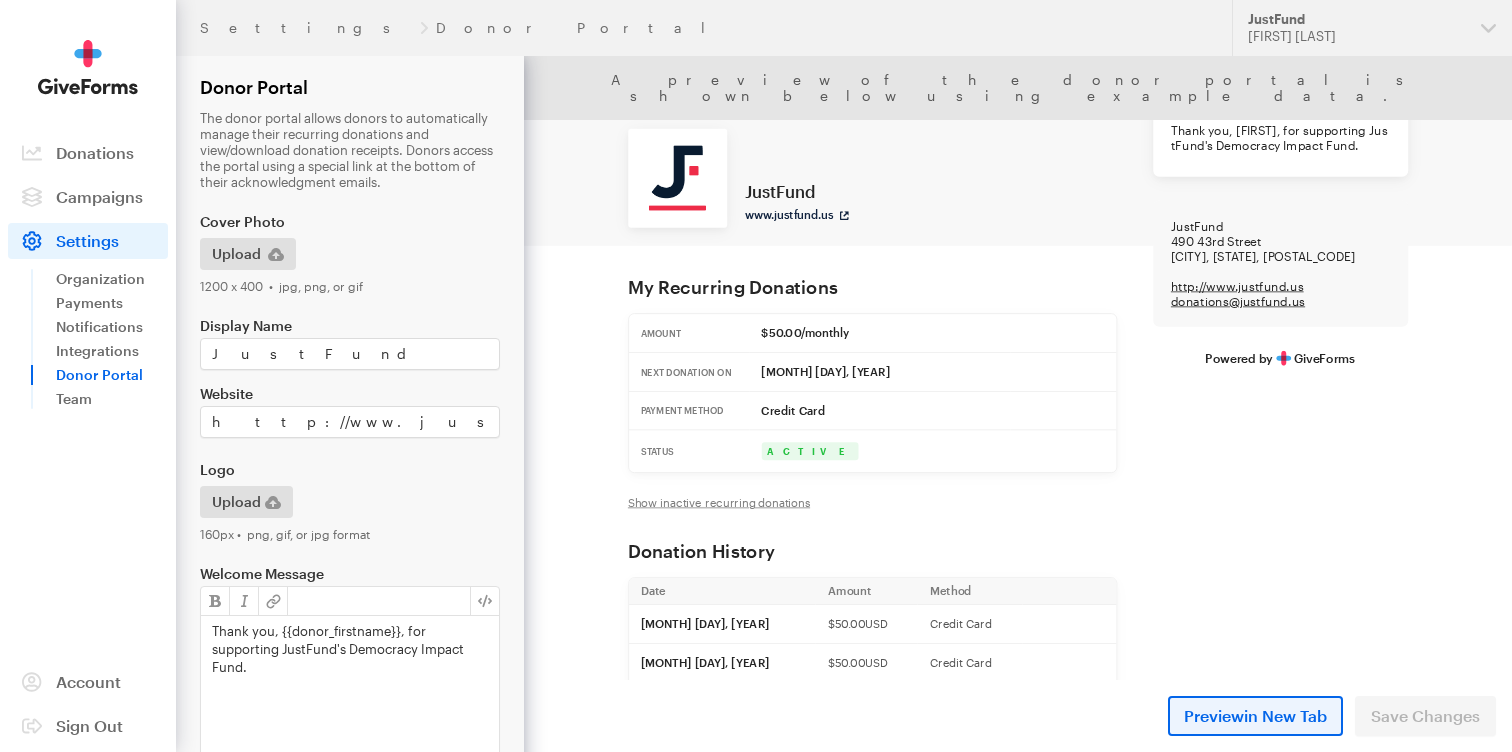 click on "Preview  in New Tab" at bounding box center (1255, 716) 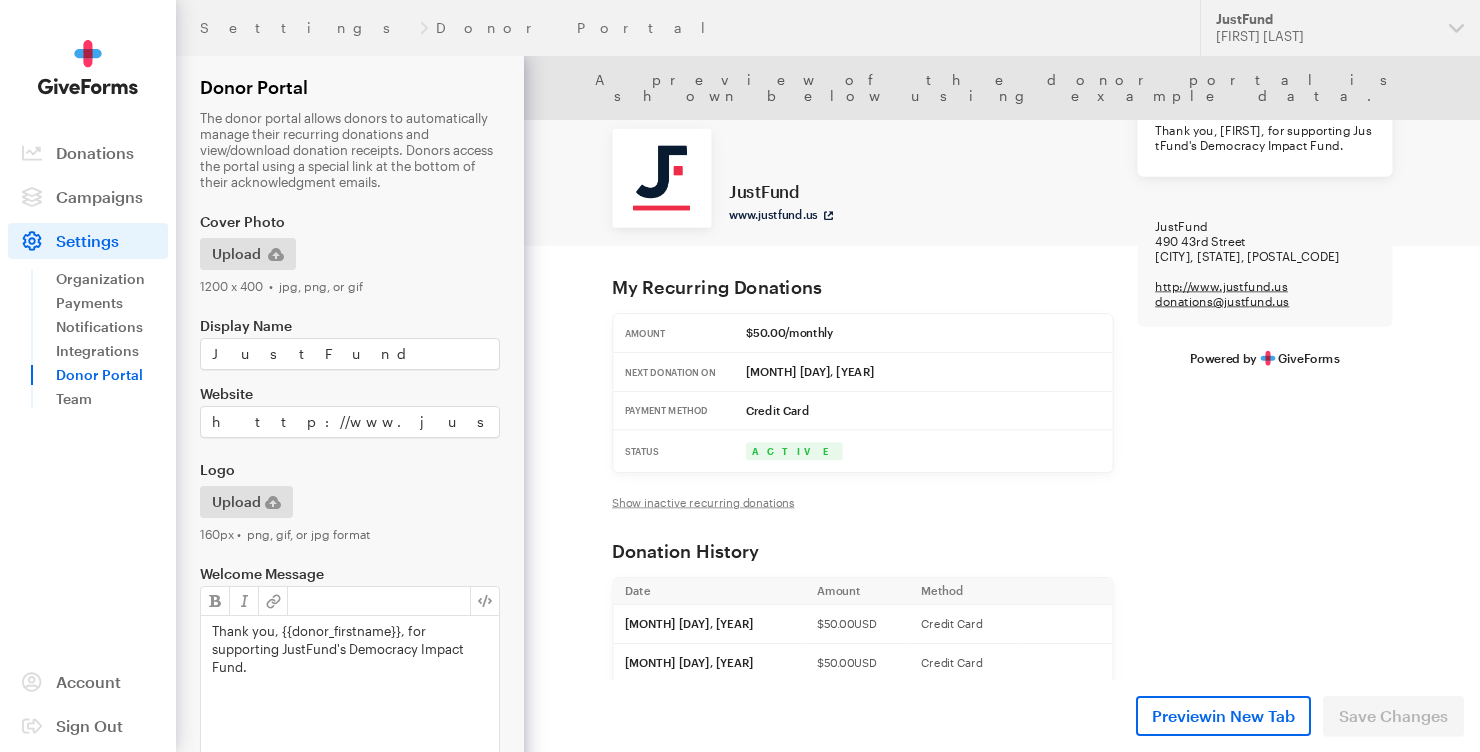 click on "Thank you, {{donor_firstname}}, for supporting JustFund's Democracy Impact Fund." at bounding box center (350, 649) 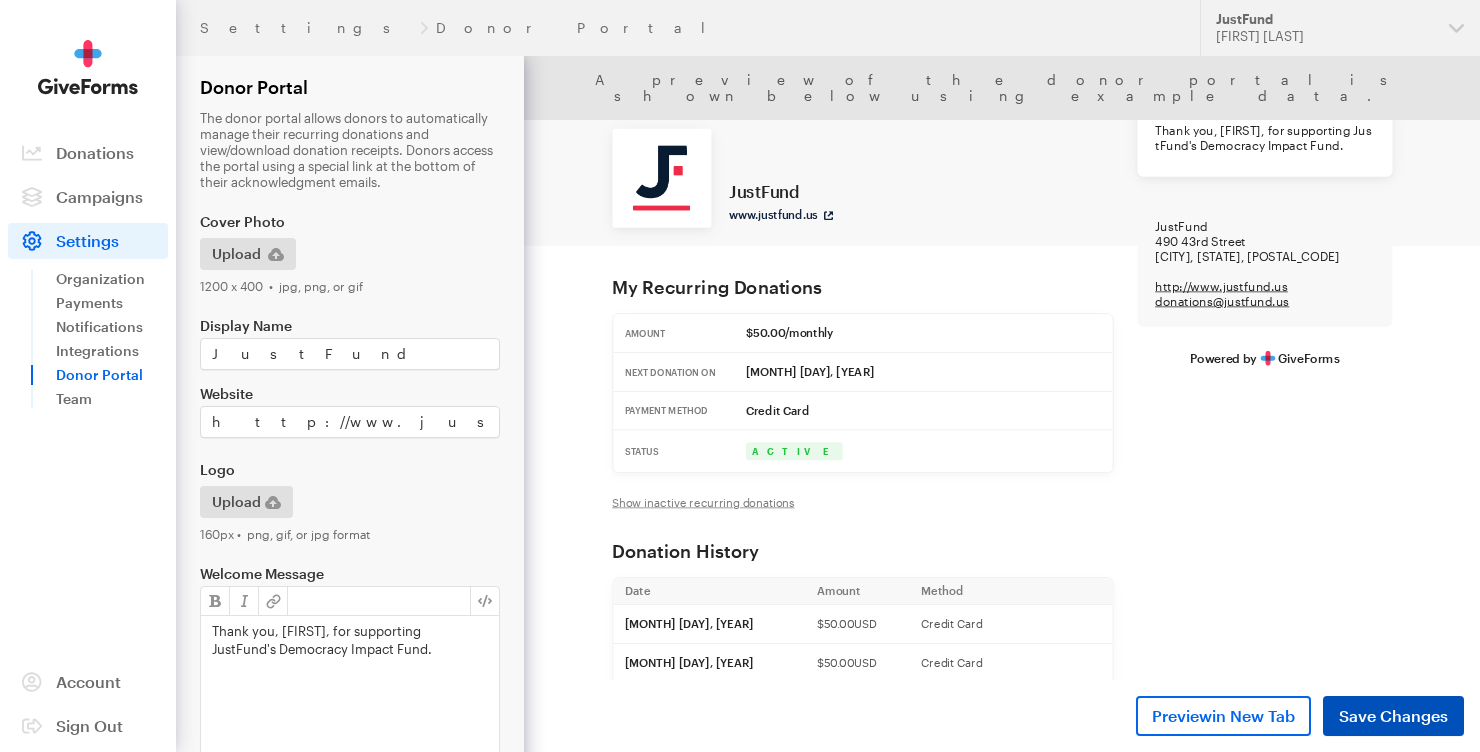 click on "Save Changes" at bounding box center [1393, 716] 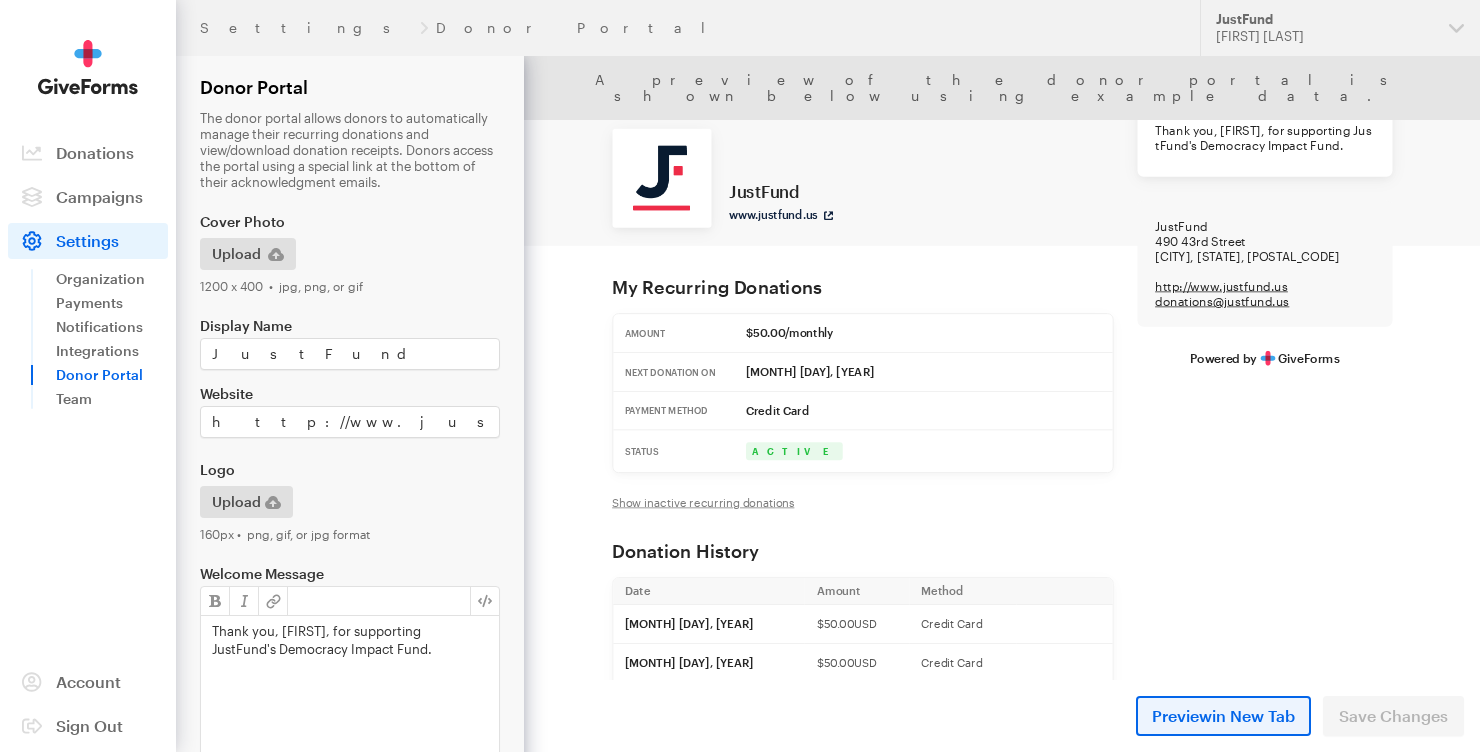 click on "in New Tab" at bounding box center [1253, 715] 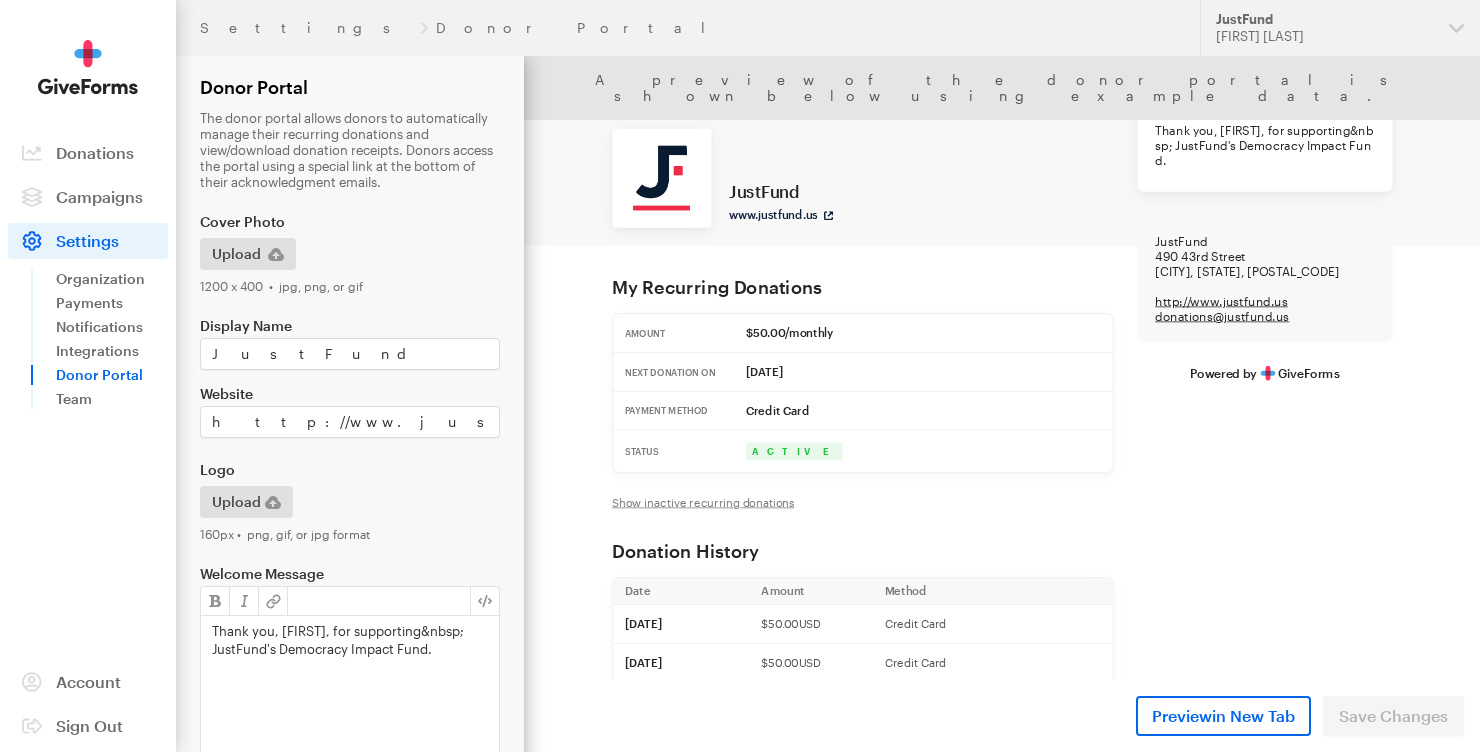 scroll, scrollTop: 0, scrollLeft: 0, axis: both 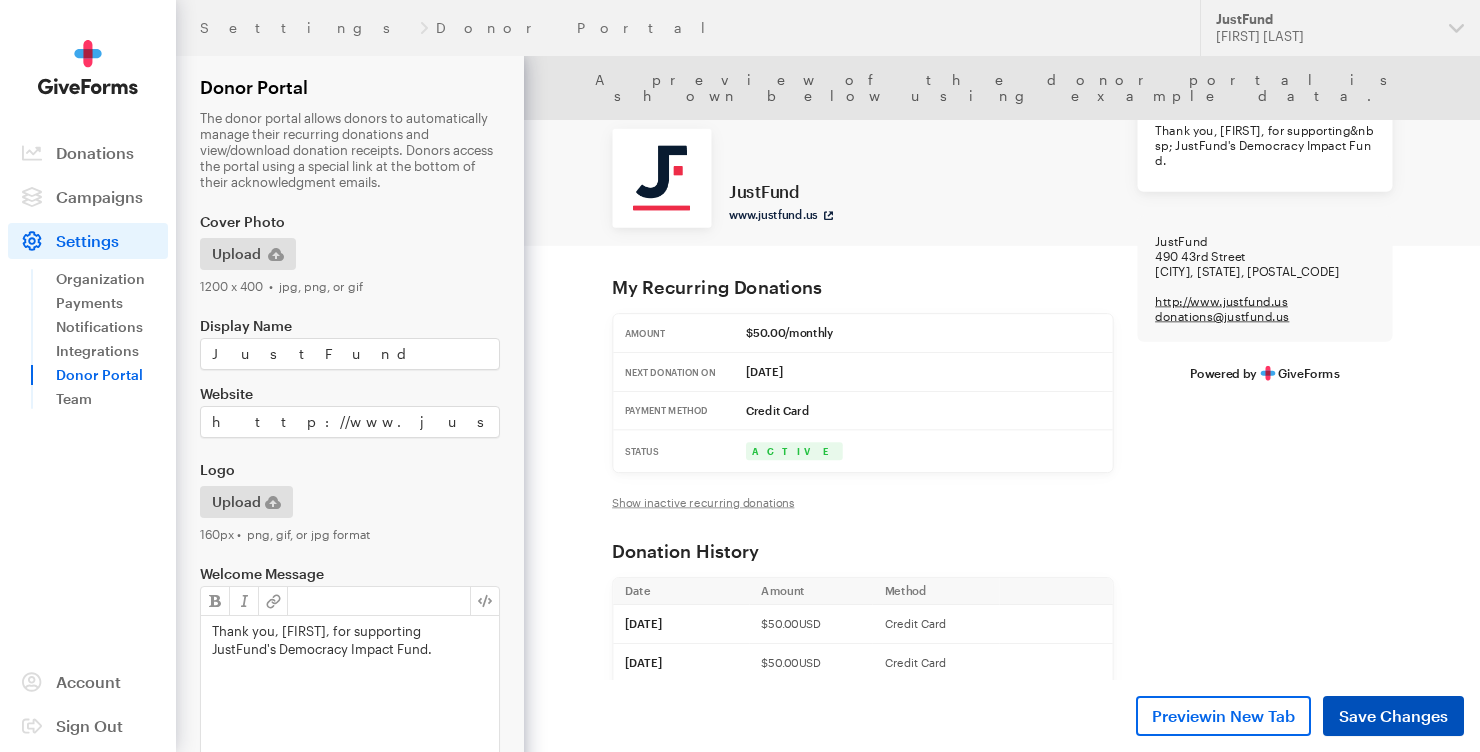 click on "Save Changes" at bounding box center [1393, 716] 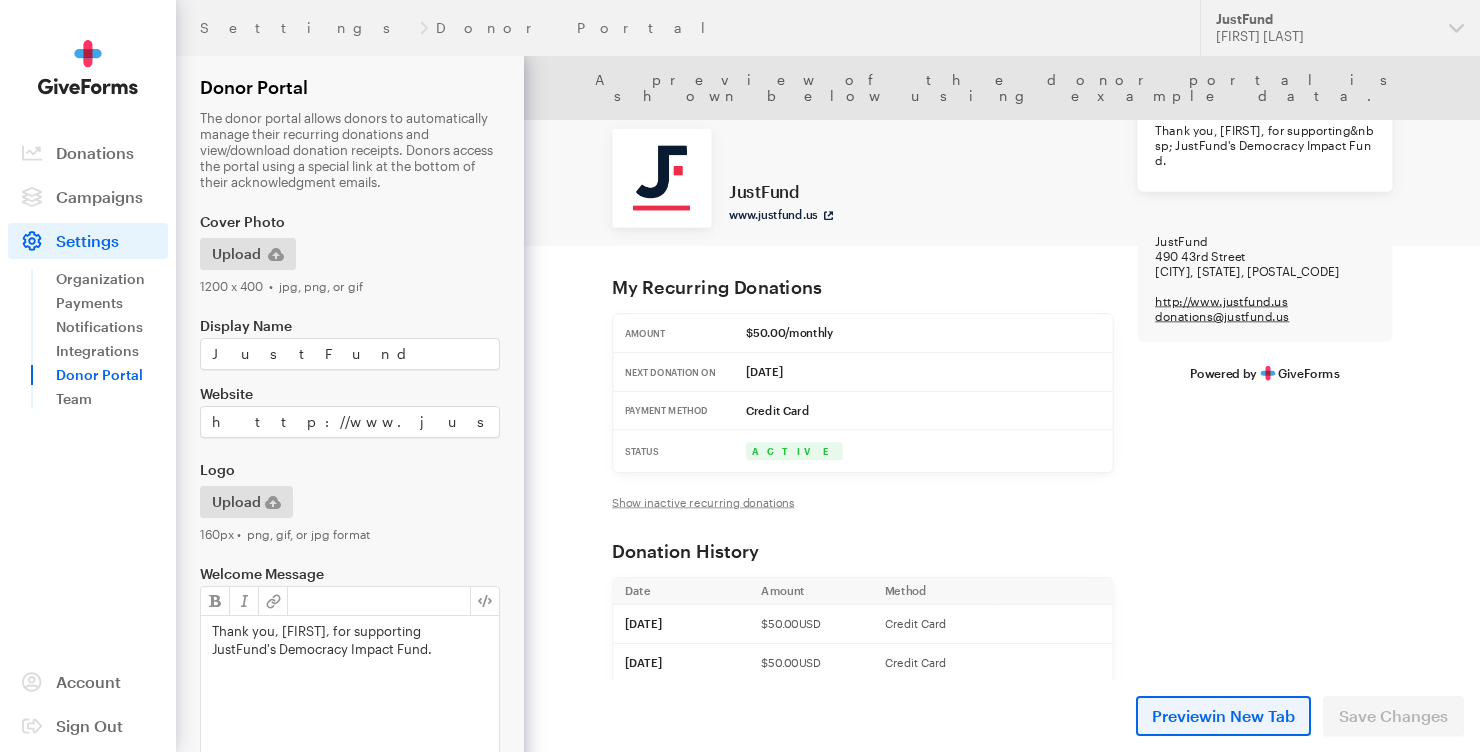 click on "Preview  in New Tab" at bounding box center (1223, 716) 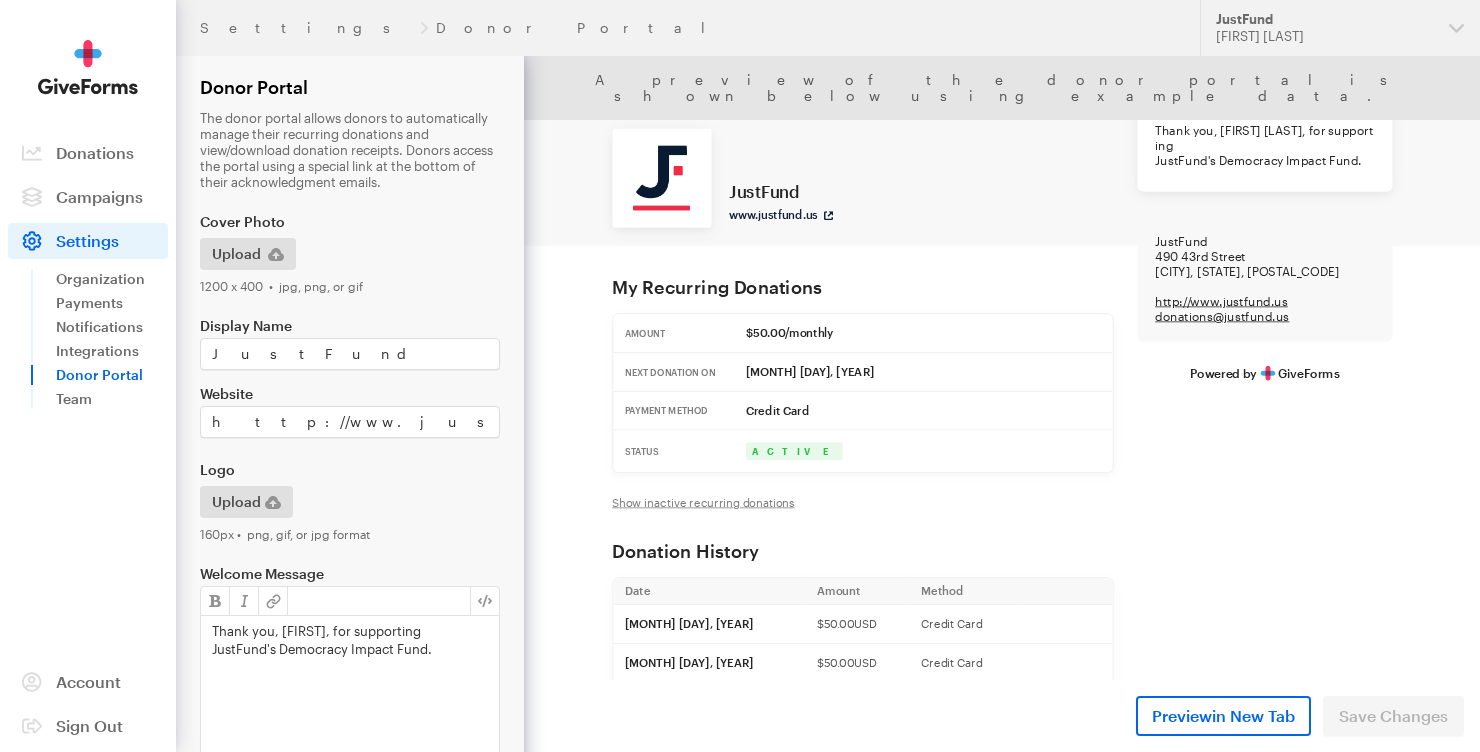 scroll, scrollTop: 0, scrollLeft: 0, axis: both 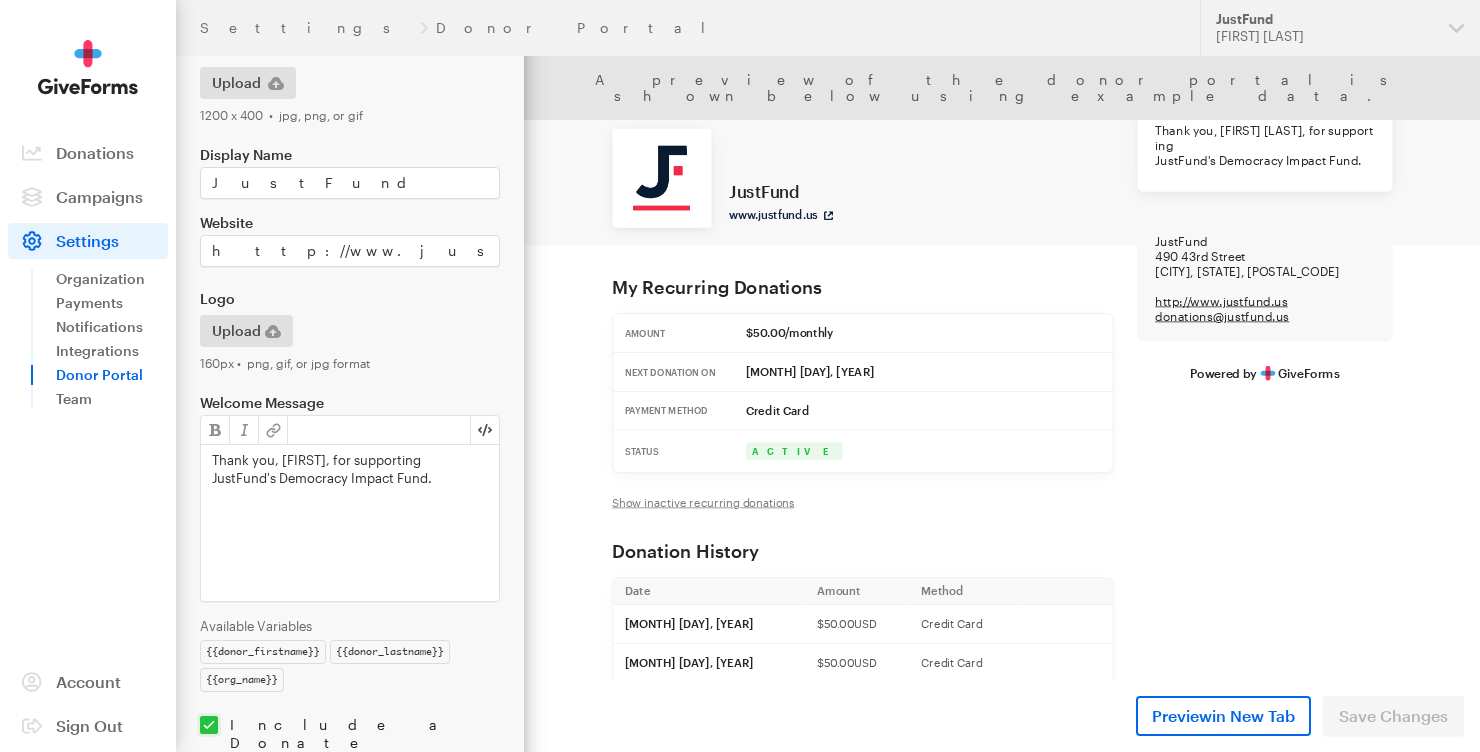 click at bounding box center [484, 430] 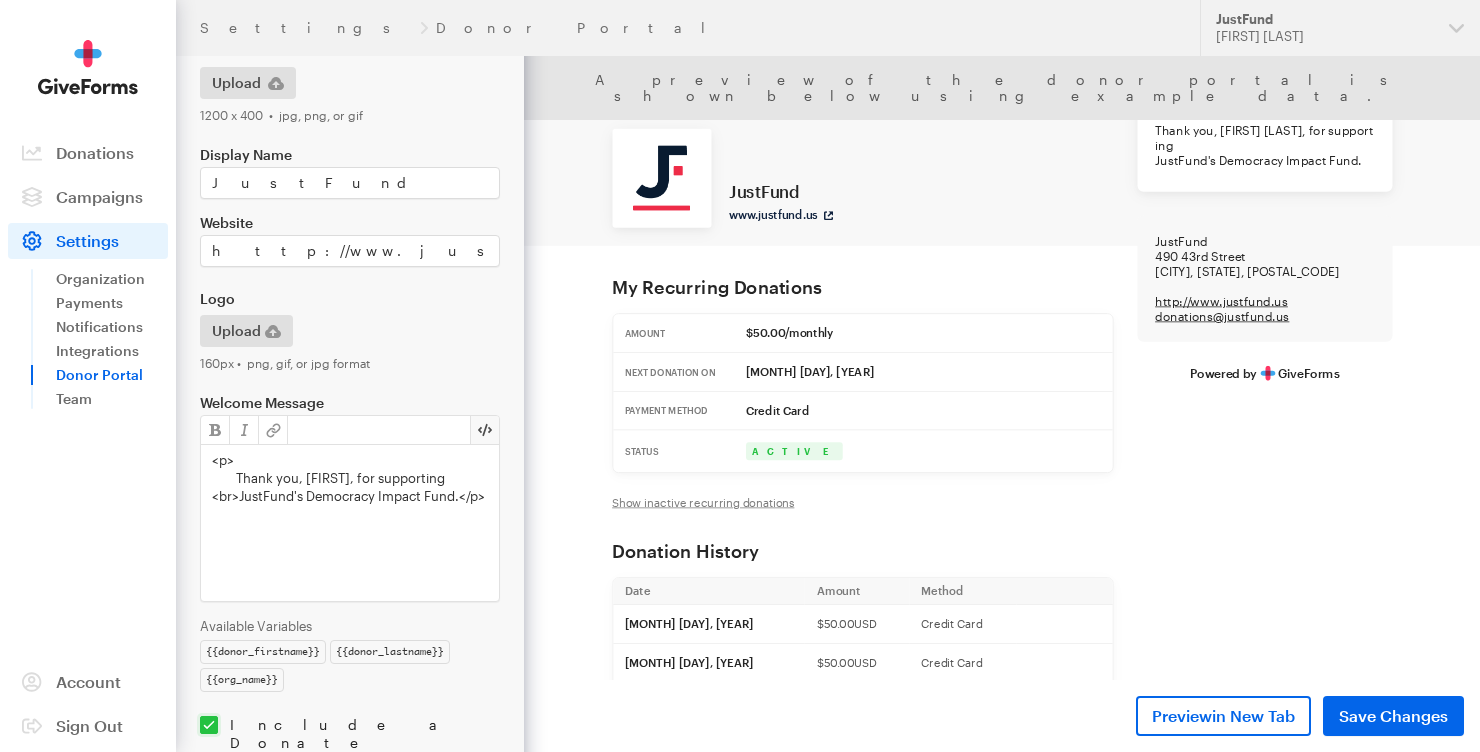 click at bounding box center (484, 430) 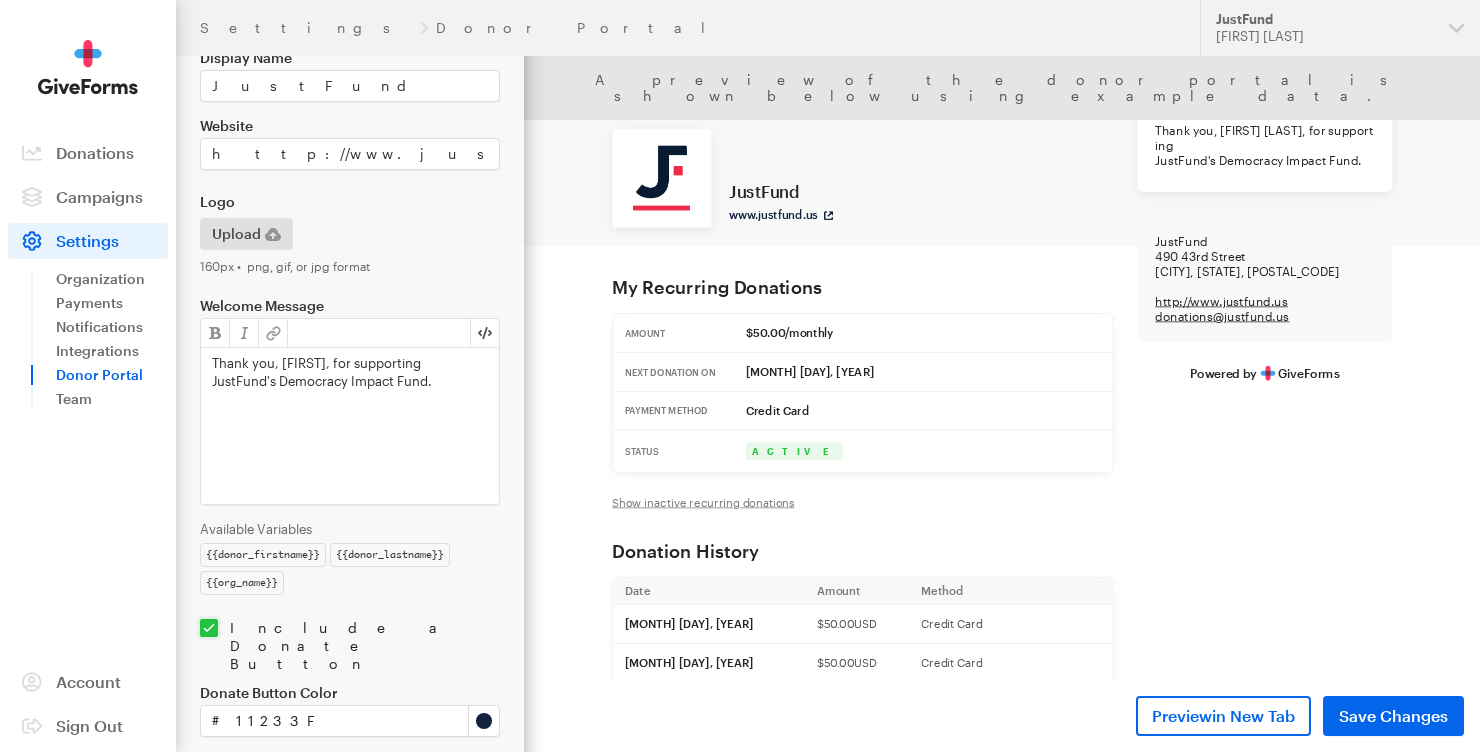 scroll, scrollTop: 281, scrollLeft: 0, axis: vertical 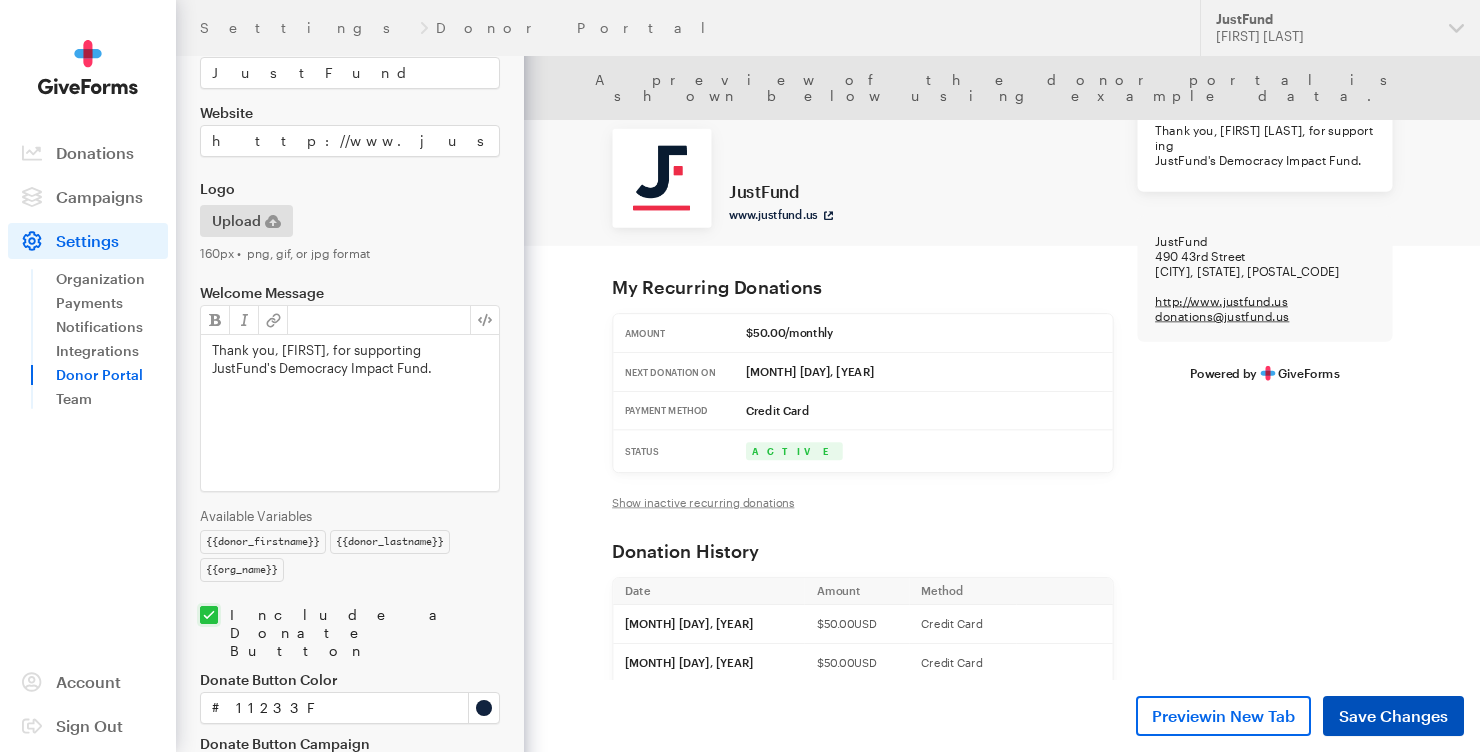 click on "Save Changes" at bounding box center [1393, 716] 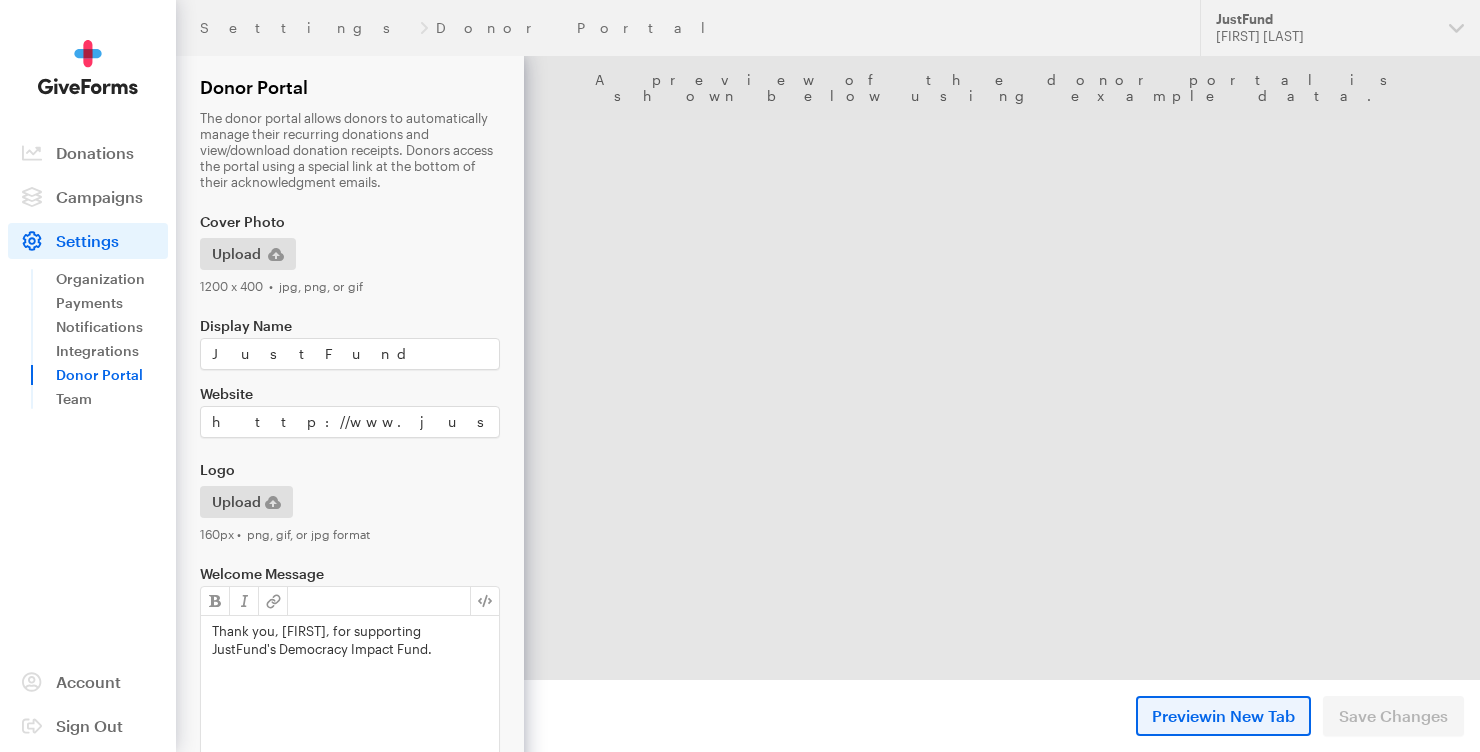 scroll, scrollTop: 0, scrollLeft: 0, axis: both 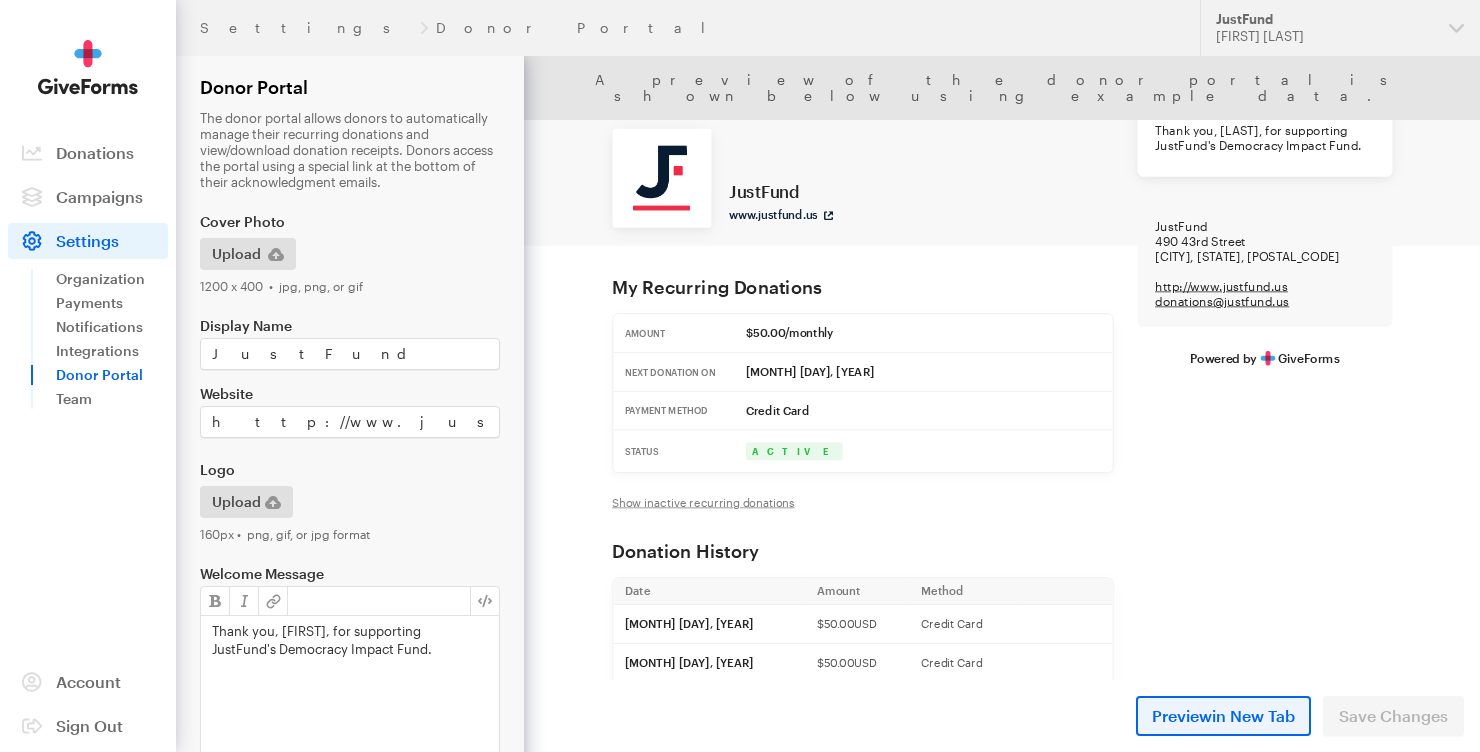 click on "in New Tab" at bounding box center [1253, 715] 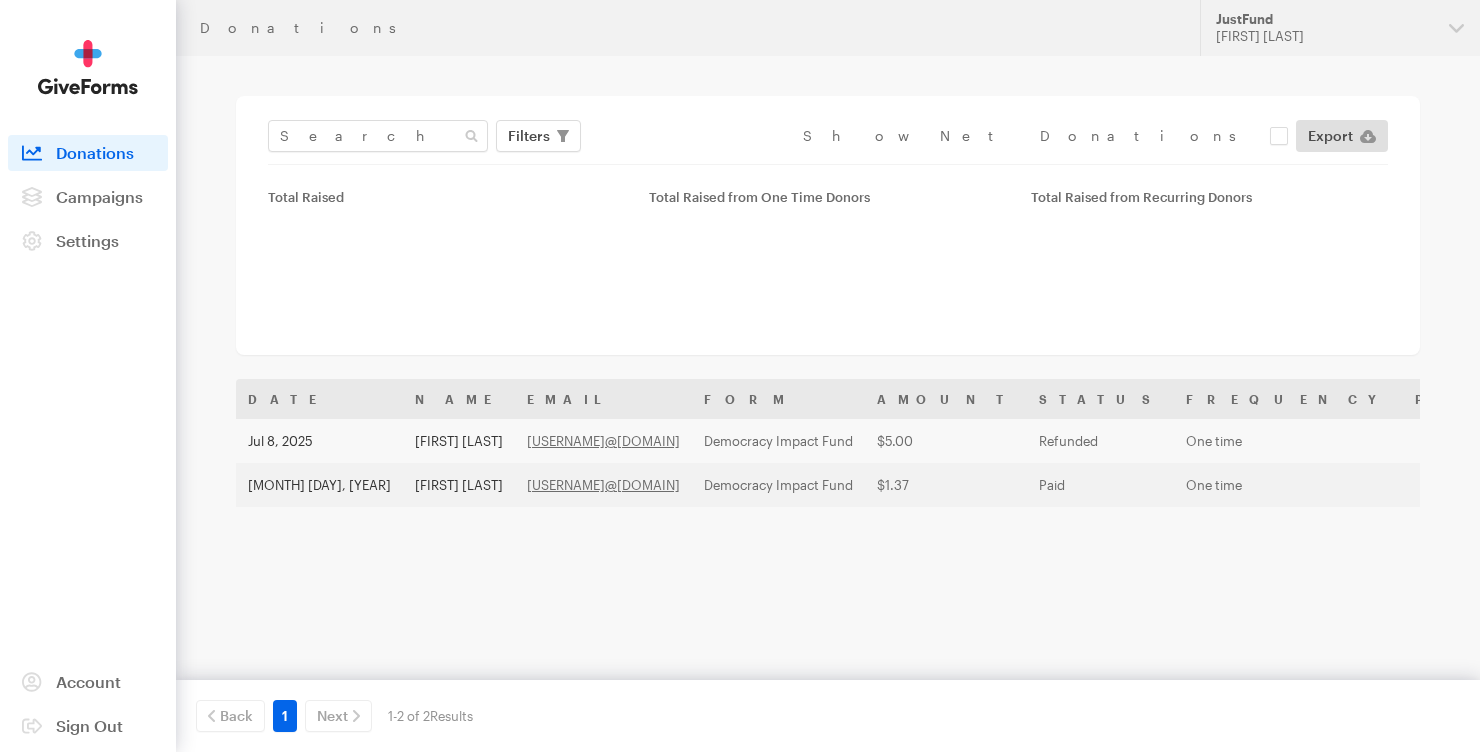 scroll, scrollTop: 0, scrollLeft: 0, axis: both 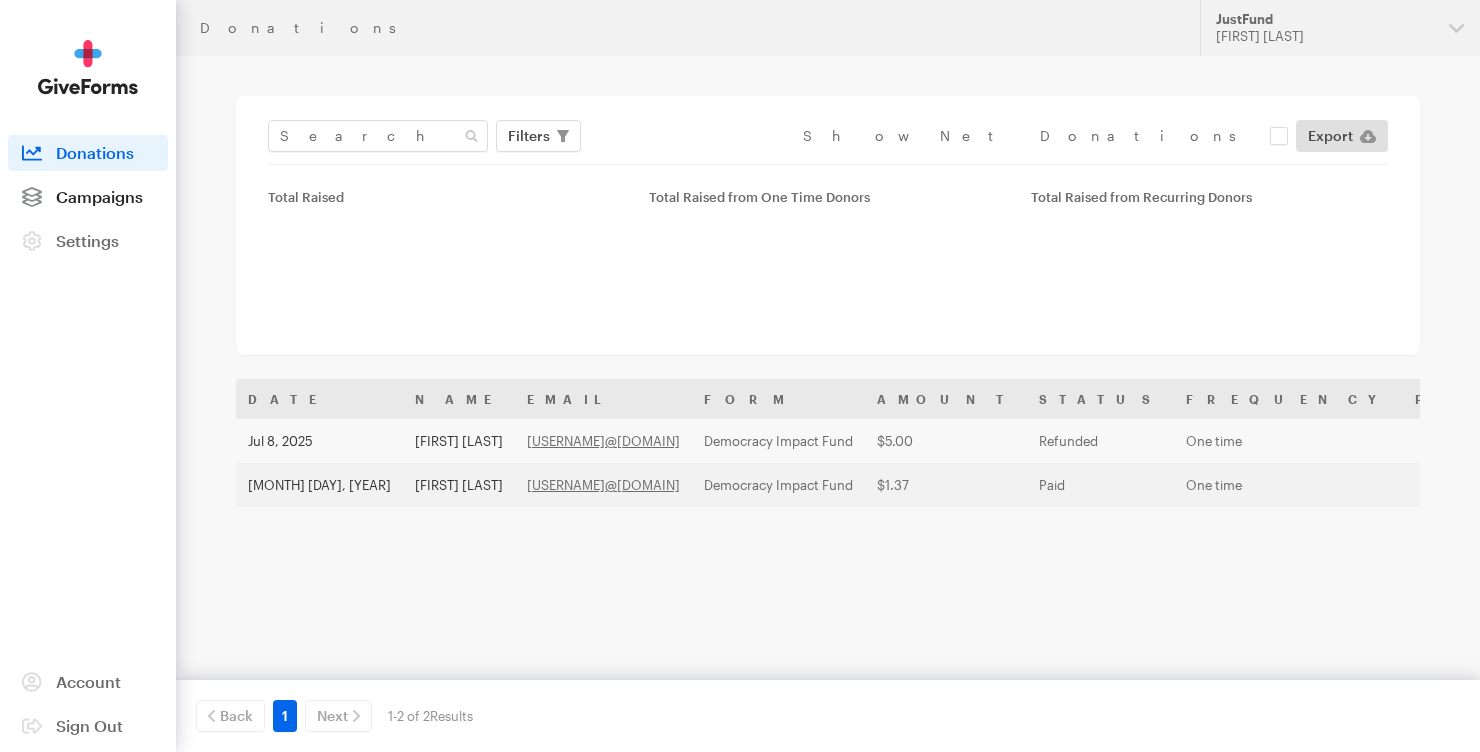 click on "Campaigns" at bounding box center (99, 196) 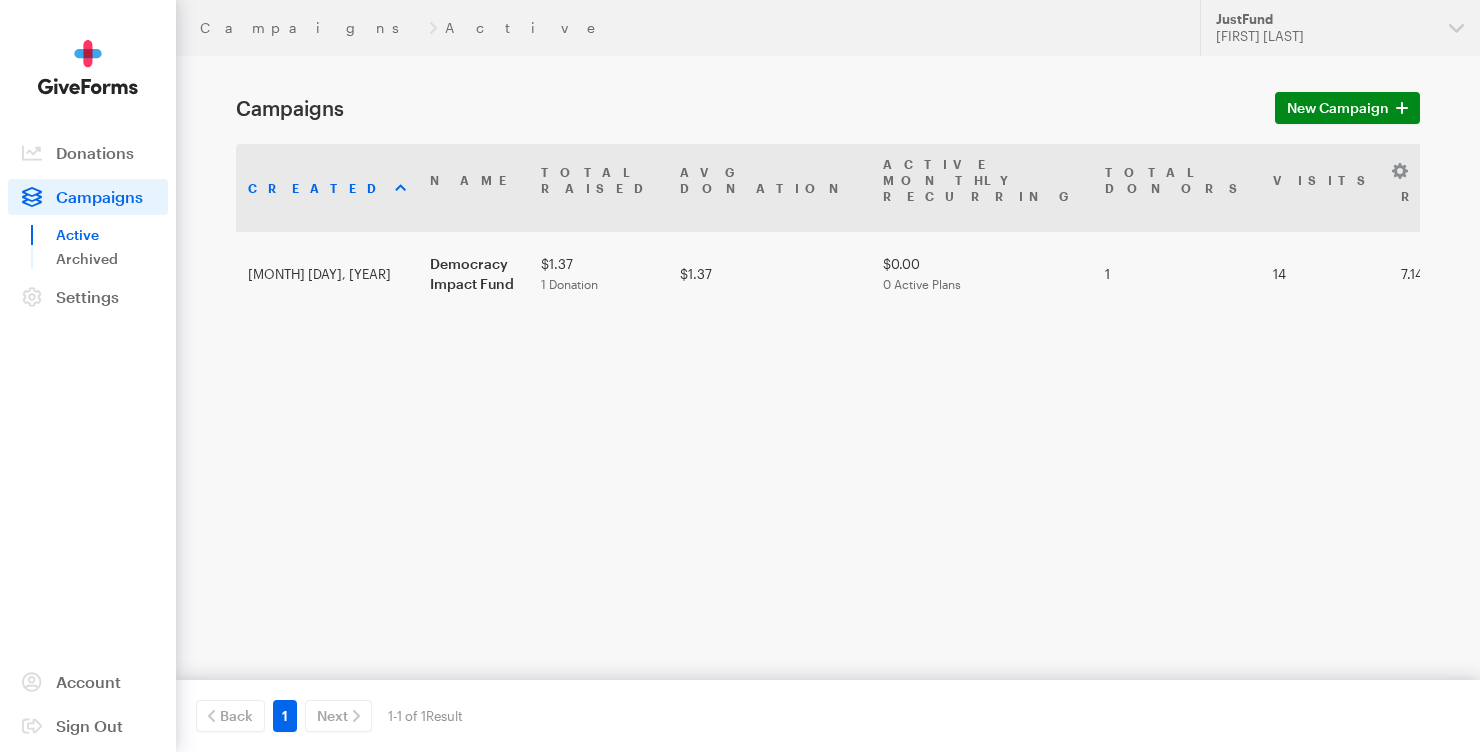 scroll, scrollTop: 0, scrollLeft: 0, axis: both 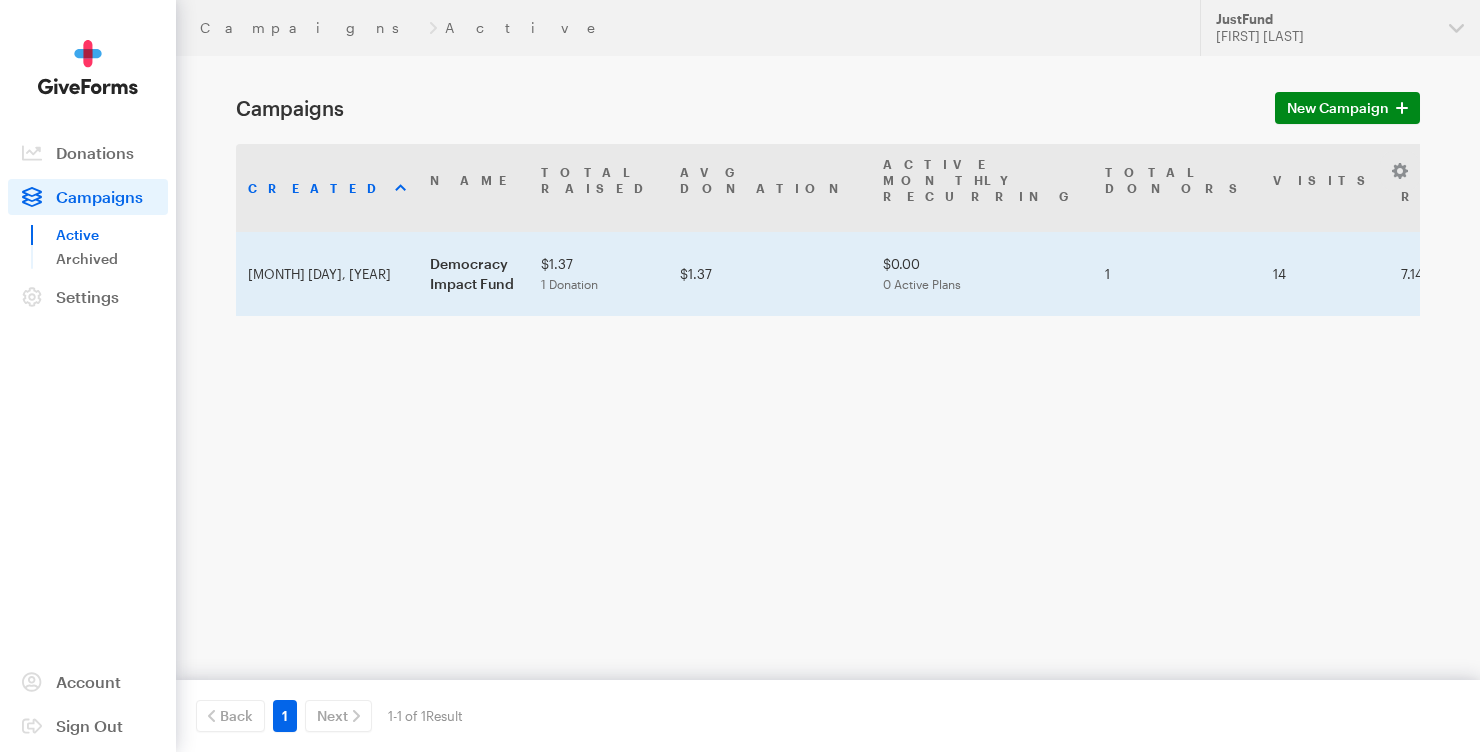 click on "$1.37
1 Donation" at bounding box center (598, 274) 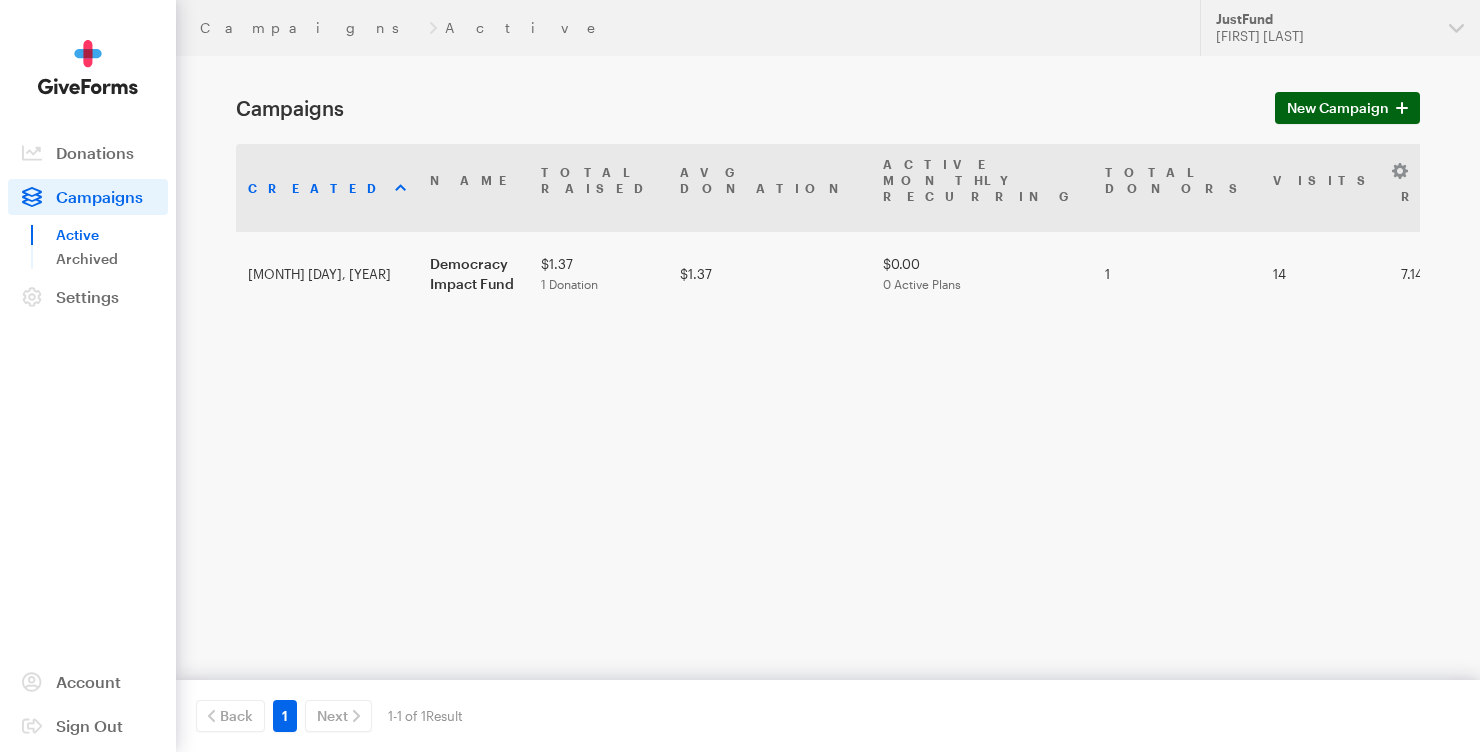 click on "New Campaign" at bounding box center [1338, 108] 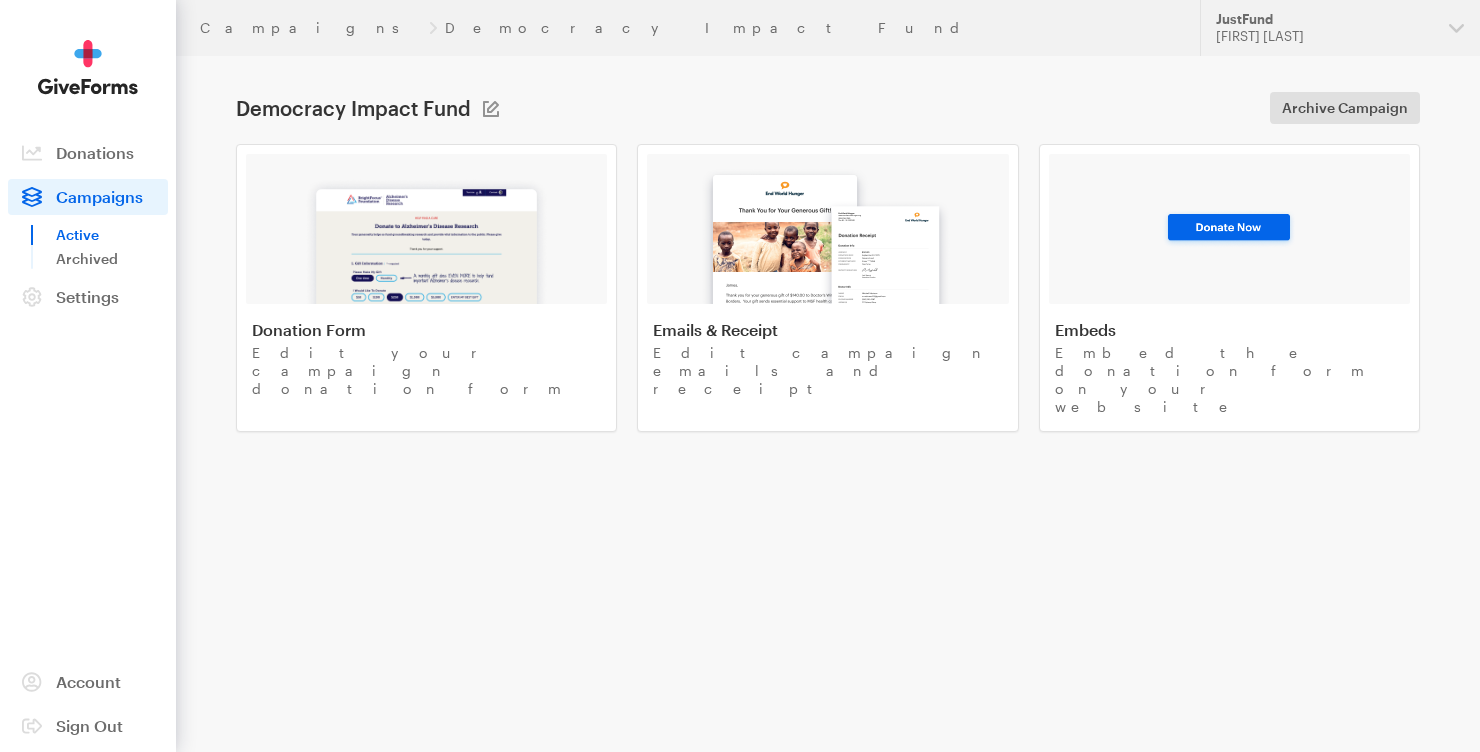 scroll, scrollTop: 0, scrollLeft: 0, axis: both 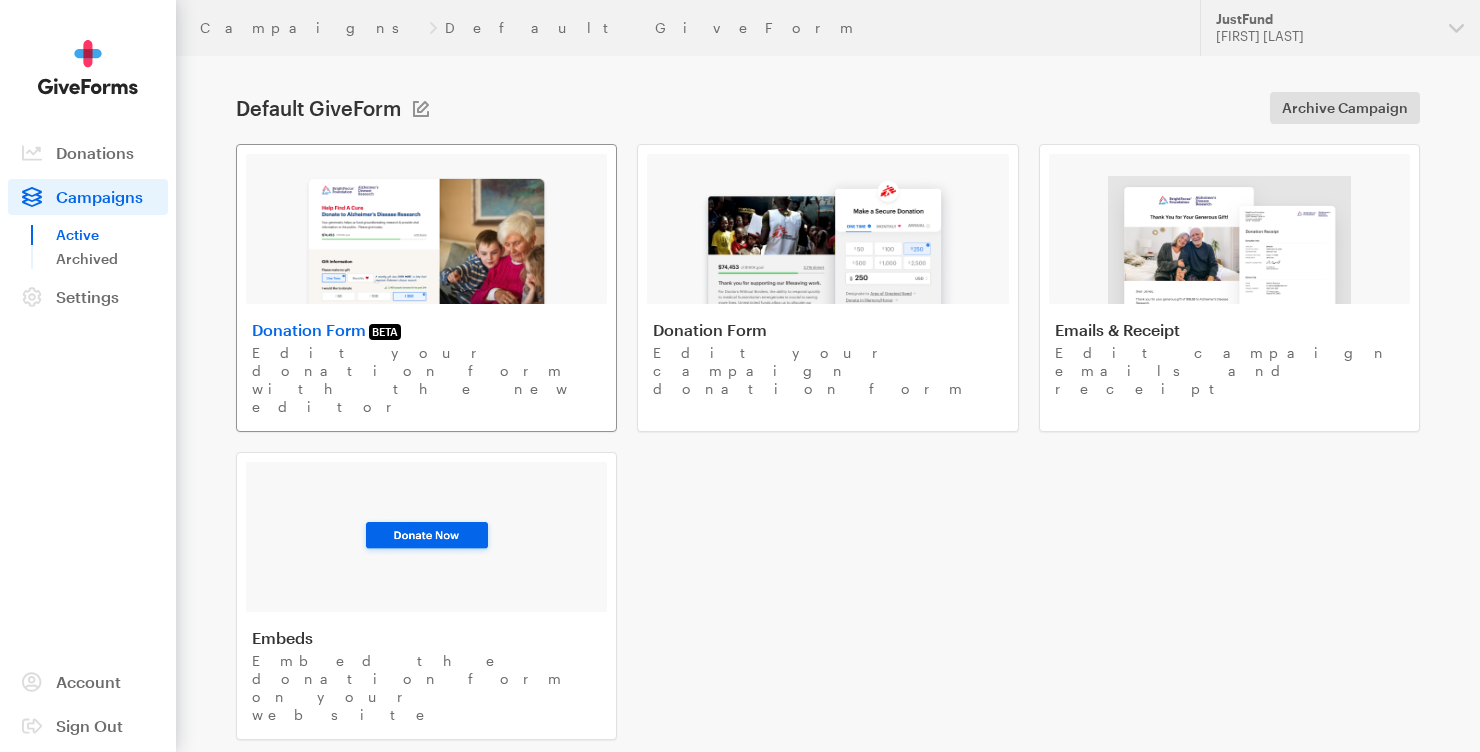 click at bounding box center [426, 240] 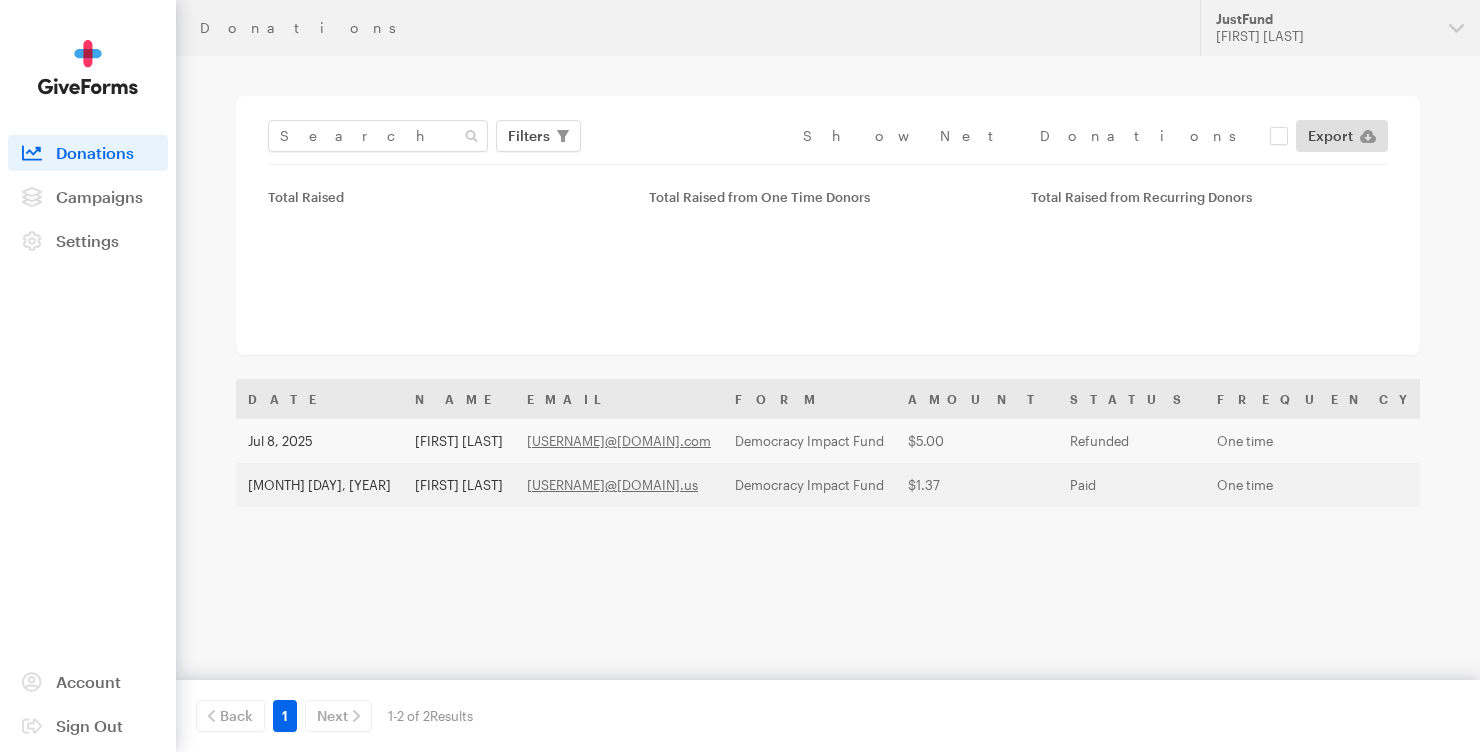 scroll, scrollTop: 0, scrollLeft: 0, axis: both 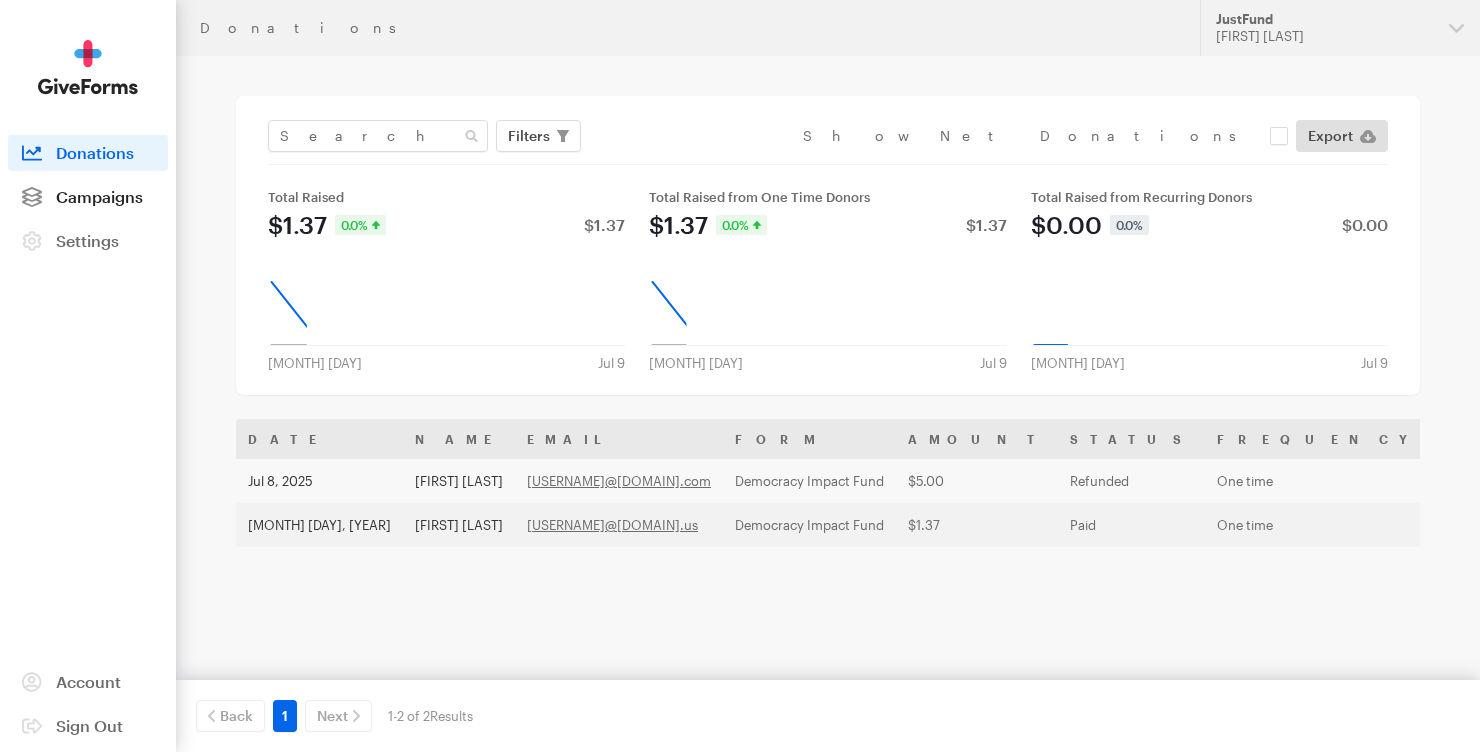 click on "Campaigns" at bounding box center (88, 197) 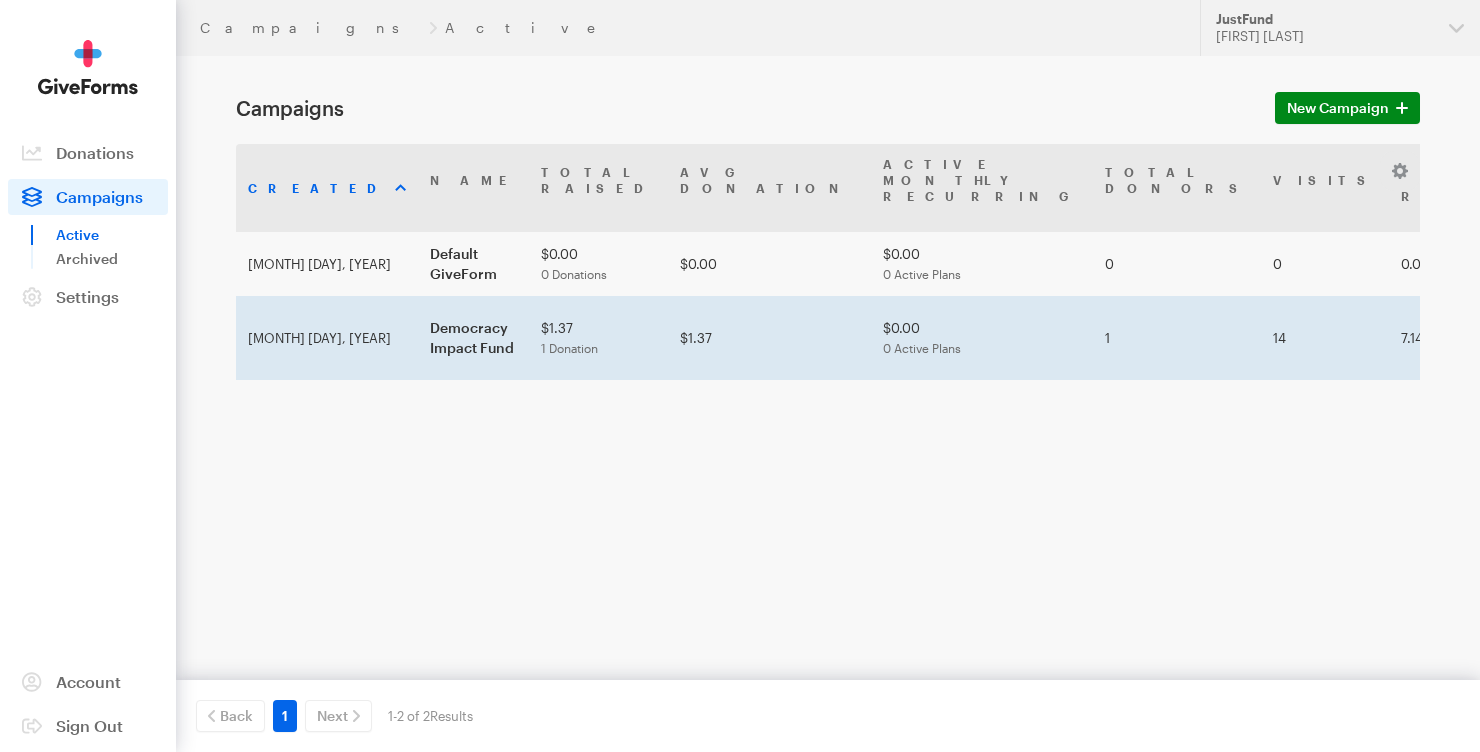 scroll, scrollTop: 0, scrollLeft: 0, axis: both 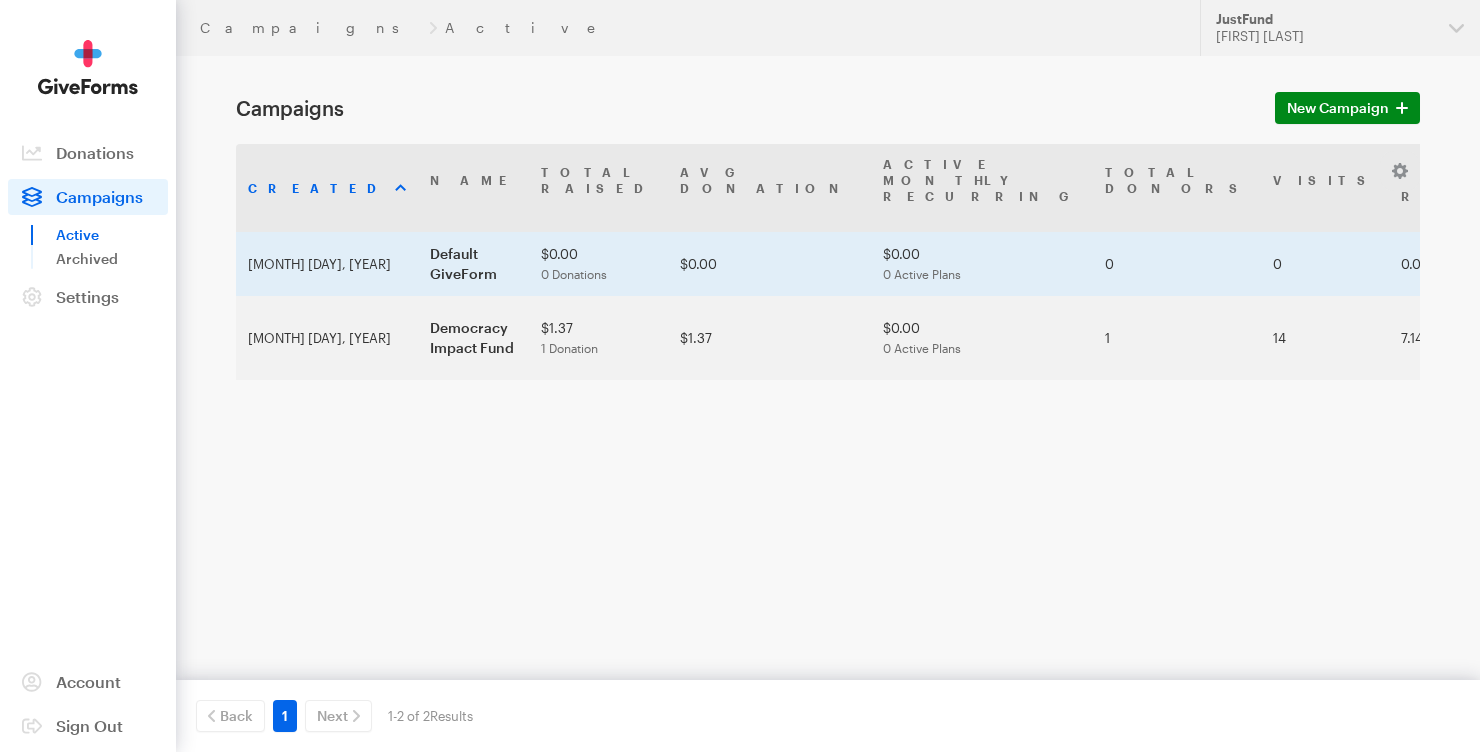 click on "Default GiveForm" at bounding box center [473, 264] 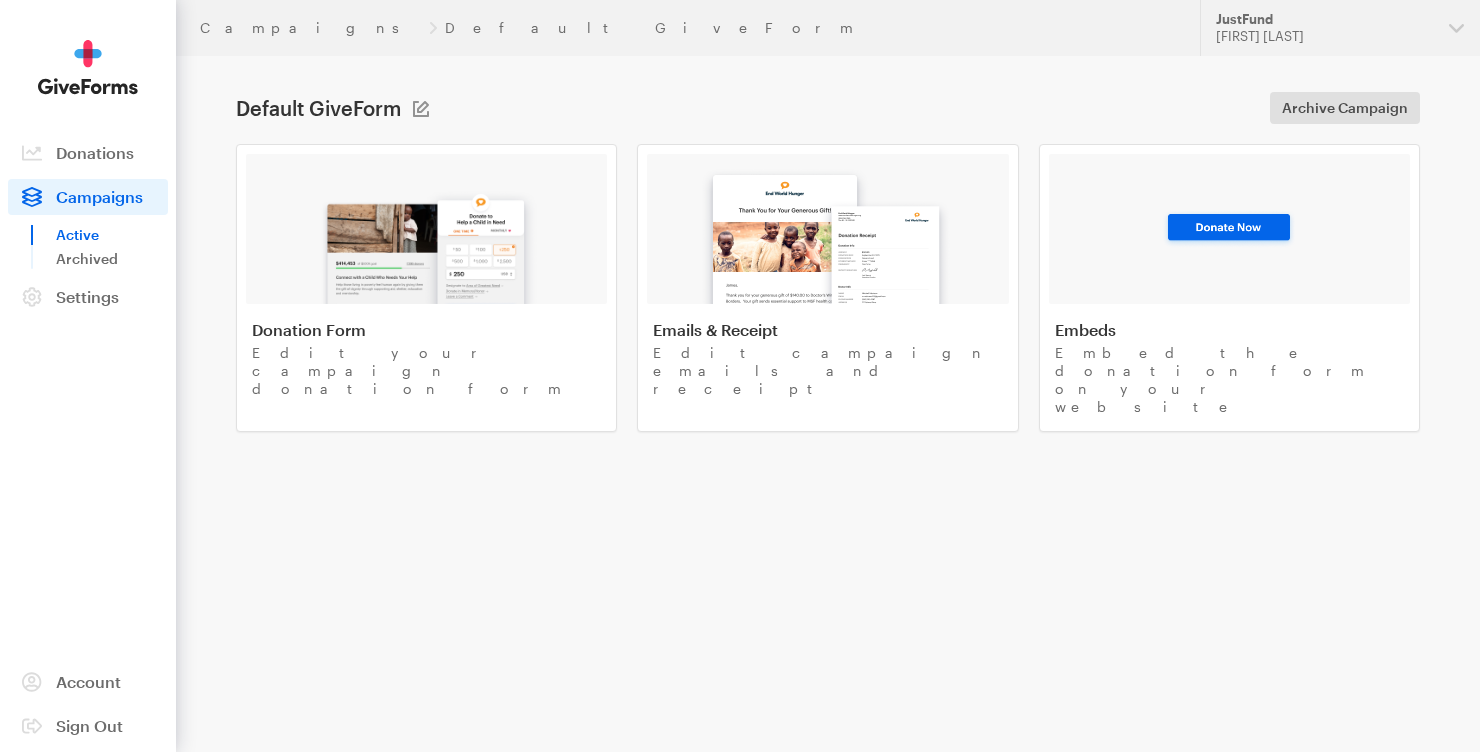 scroll, scrollTop: 0, scrollLeft: 0, axis: both 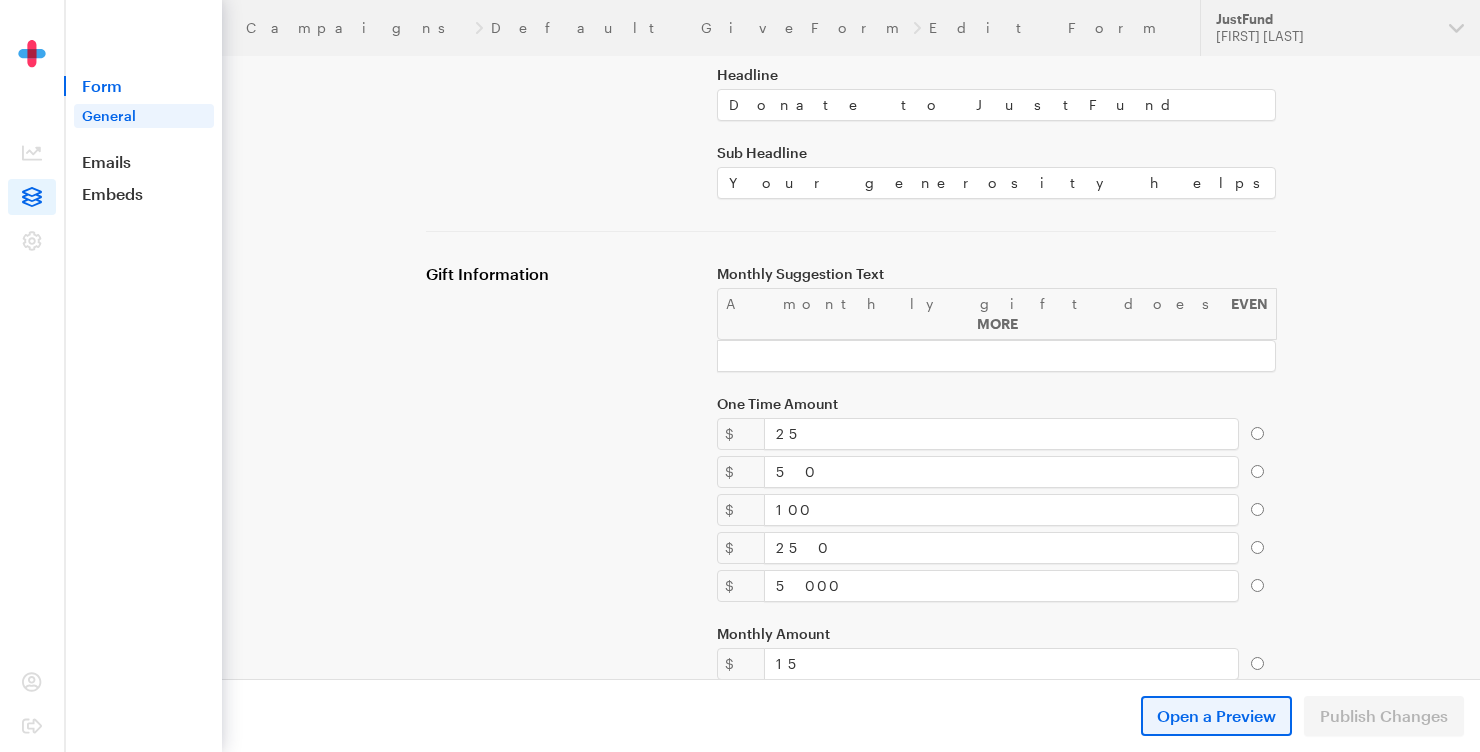 click on "Open a Preview" at bounding box center (1216, 716) 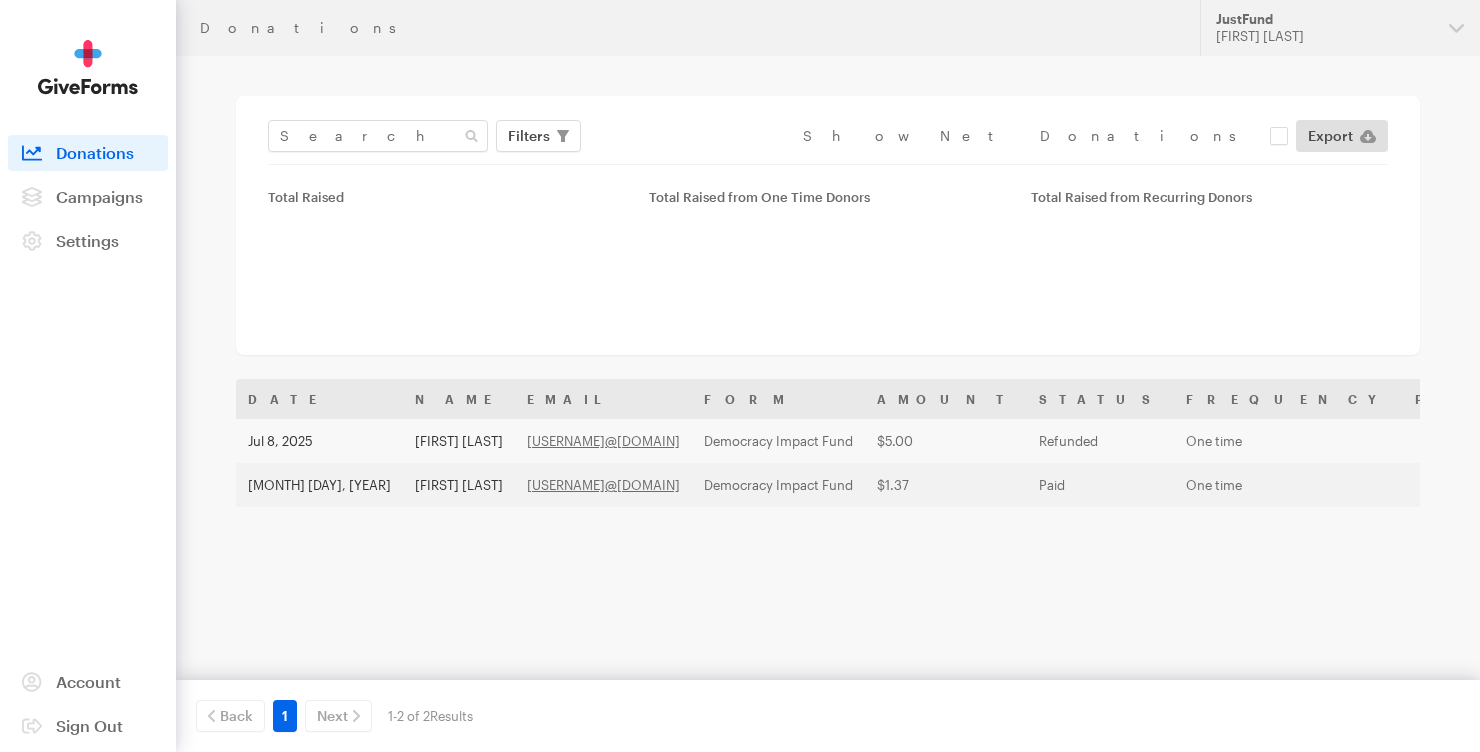 scroll, scrollTop: 0, scrollLeft: 0, axis: both 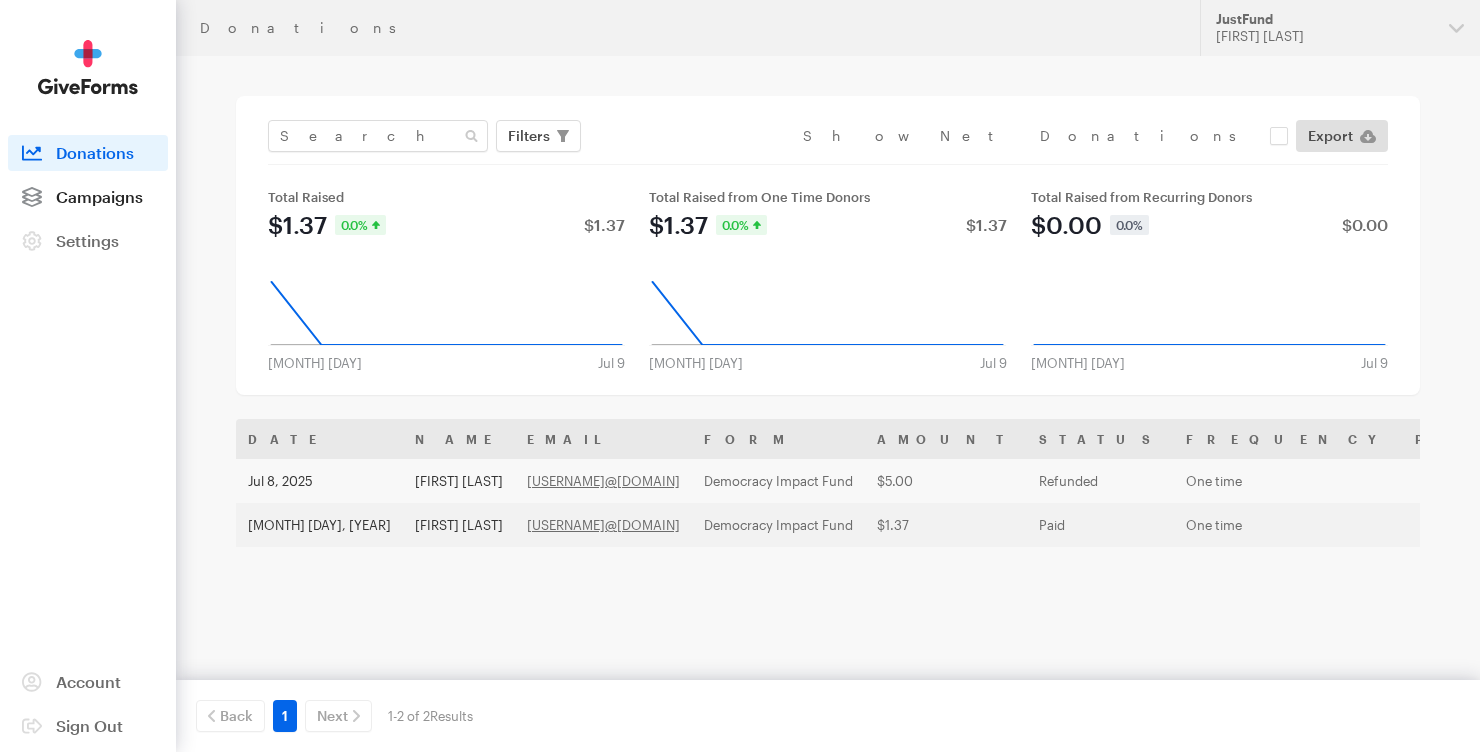 click on "Campaigns" at bounding box center [99, 196] 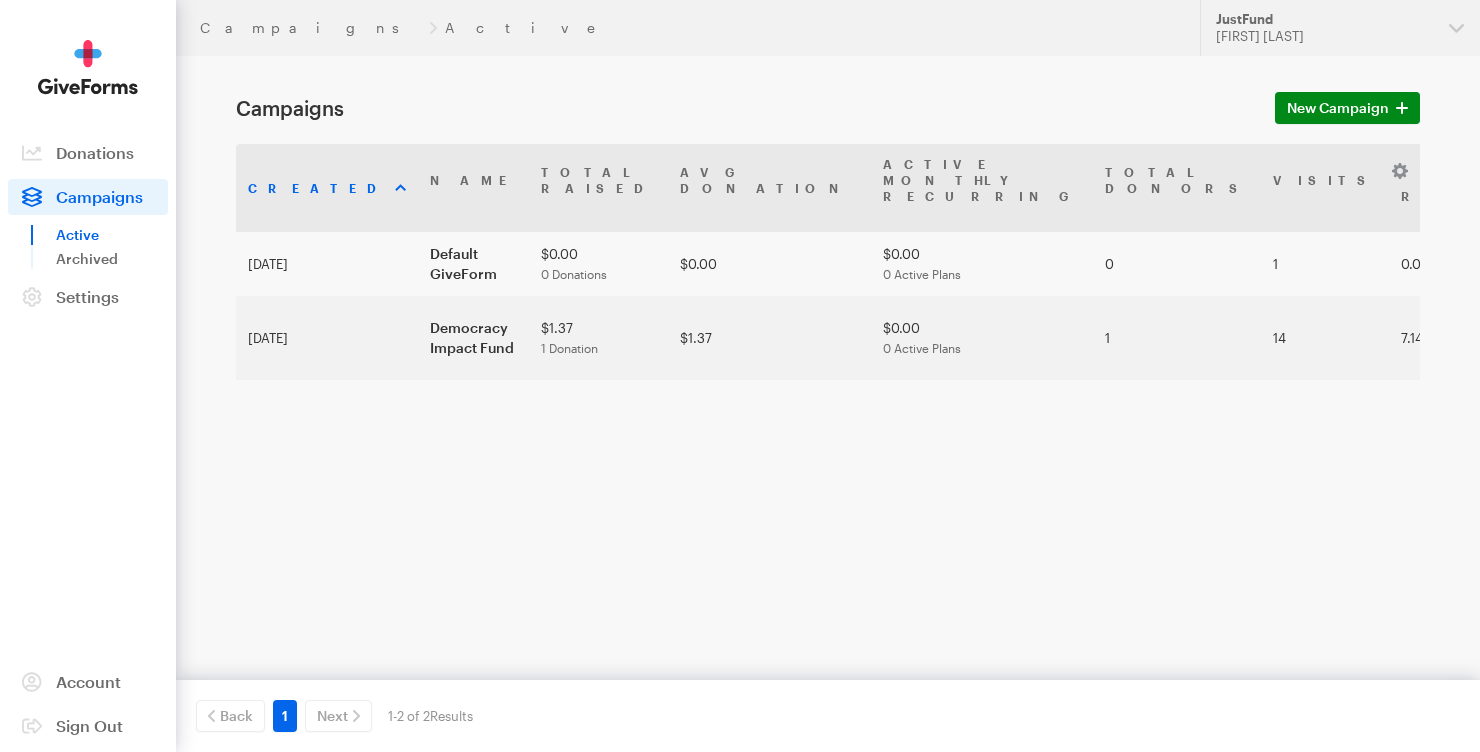 scroll, scrollTop: 0, scrollLeft: 0, axis: both 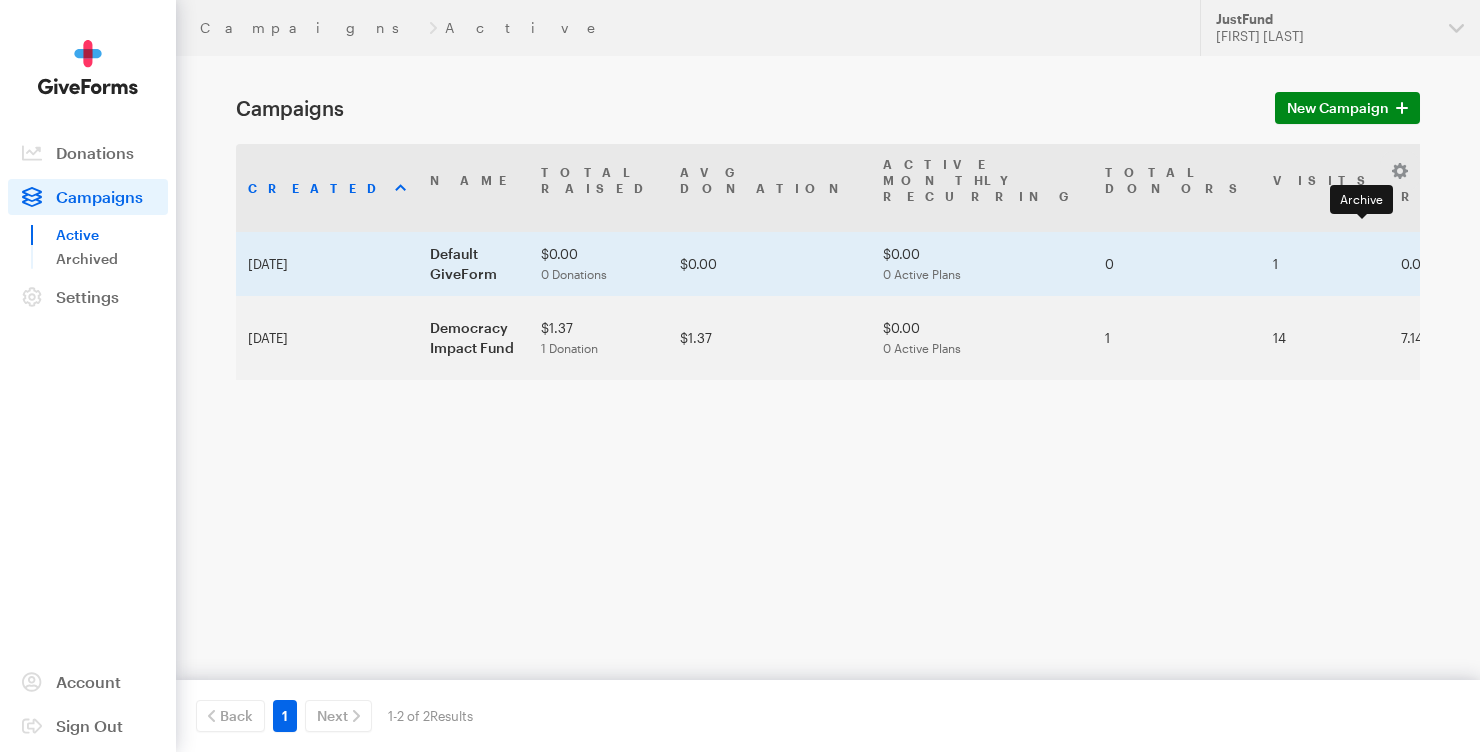 click at bounding box center (1703, 272) 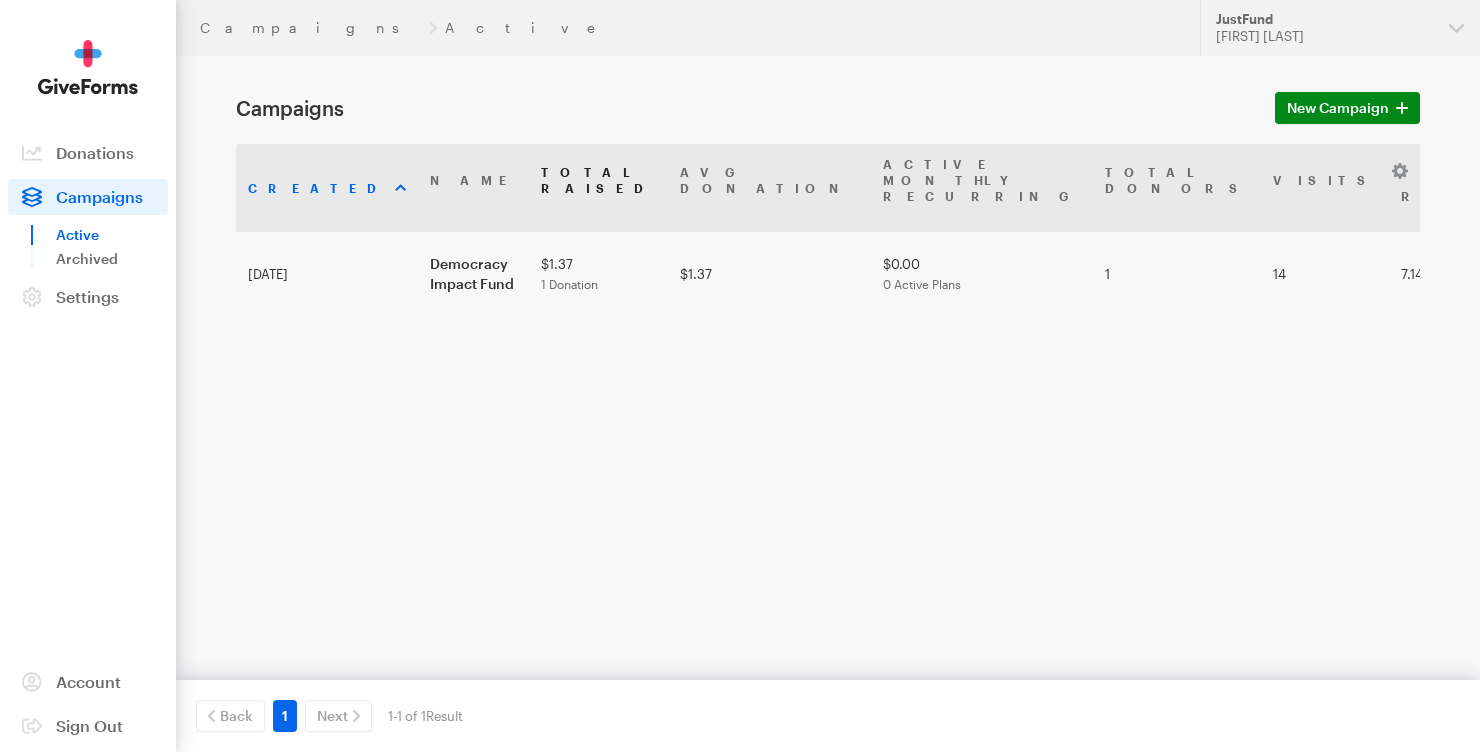 scroll, scrollTop: 0, scrollLeft: 0, axis: both 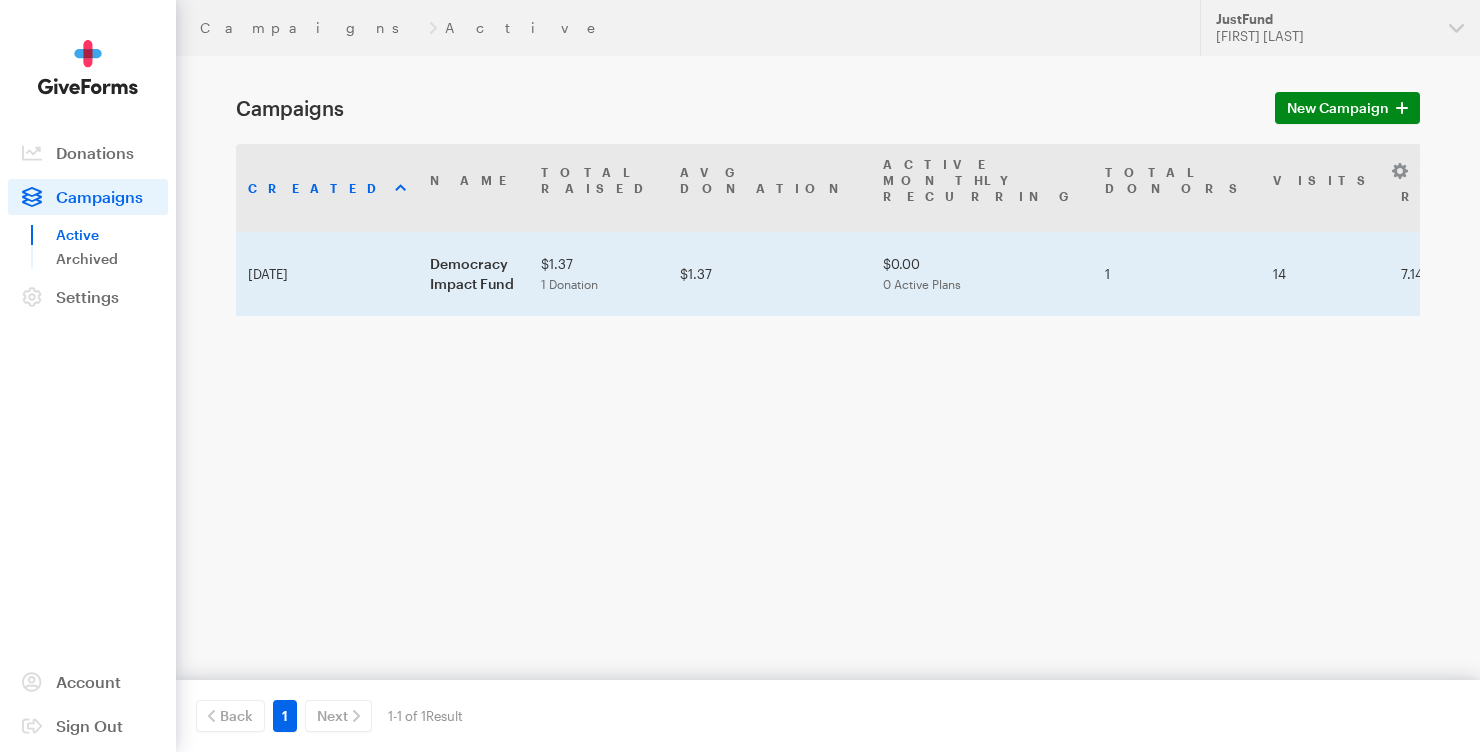 click on "Democracy Impact Fund" at bounding box center (473, 274) 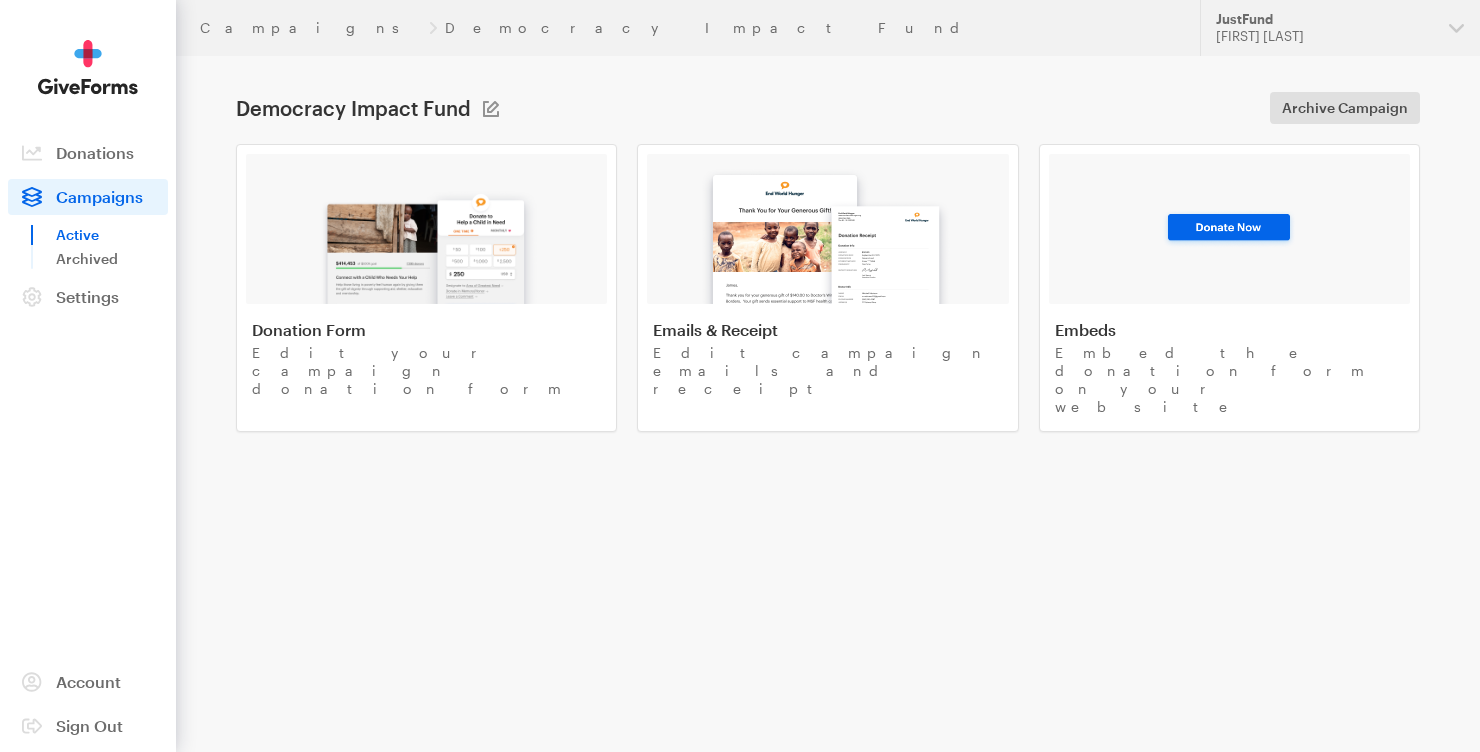 scroll, scrollTop: 0, scrollLeft: 0, axis: both 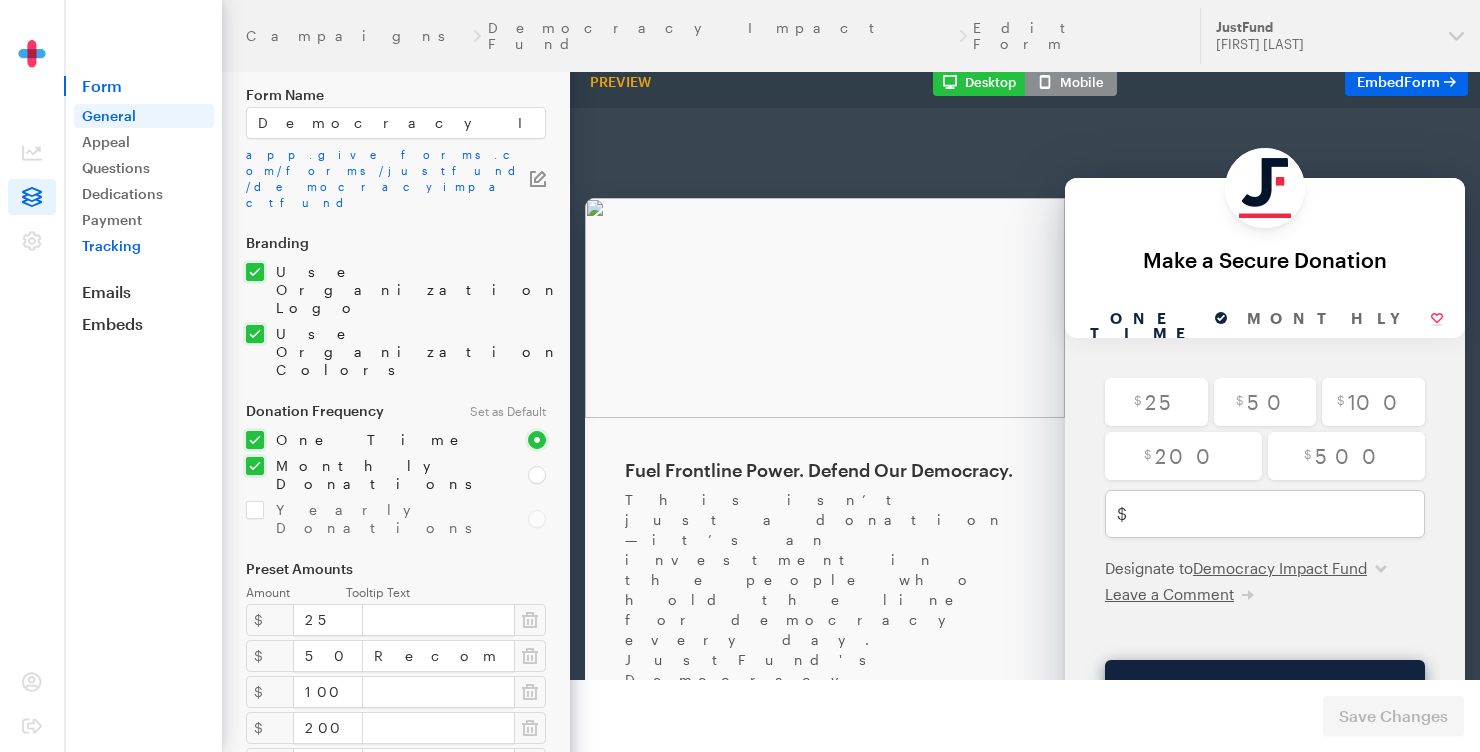 click on "Tracking" at bounding box center [144, 246] 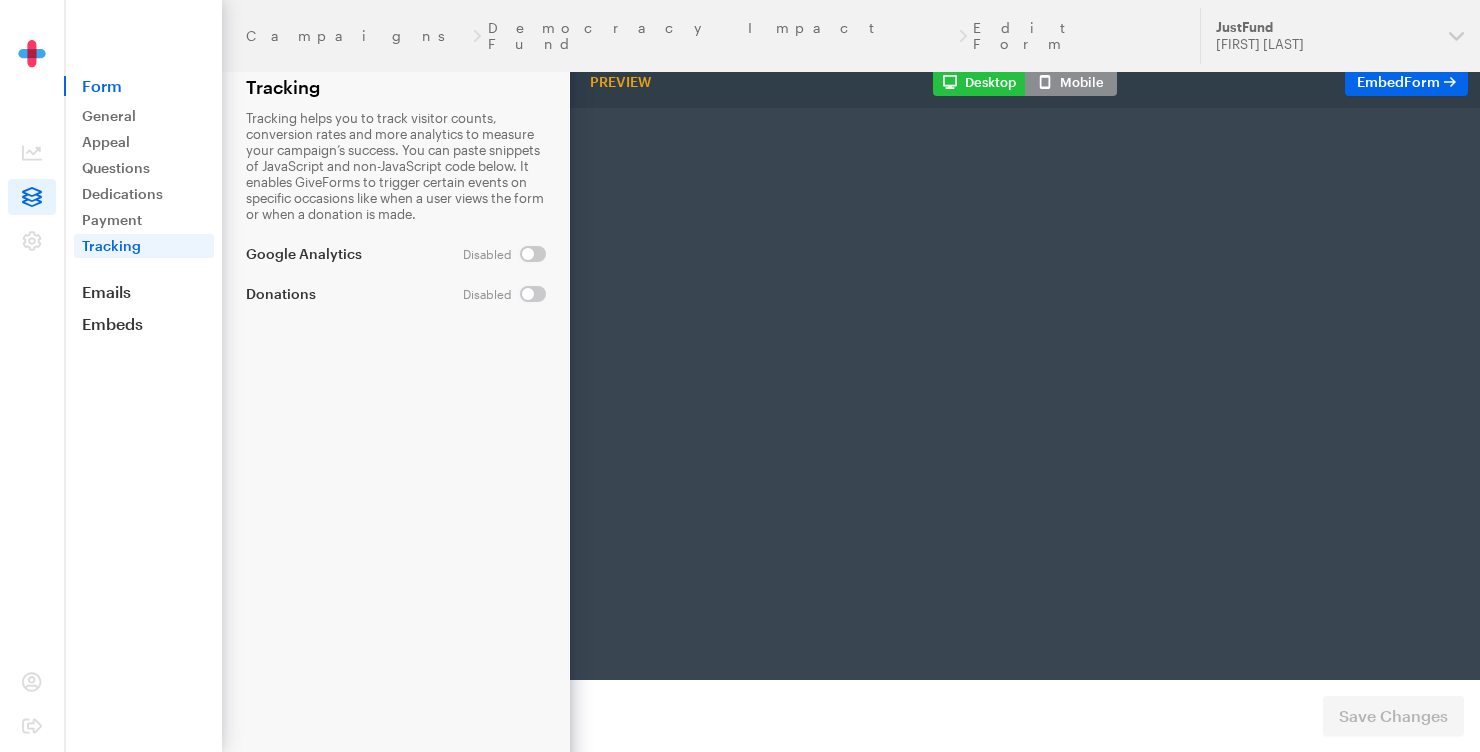 scroll, scrollTop: 0, scrollLeft: 0, axis: both 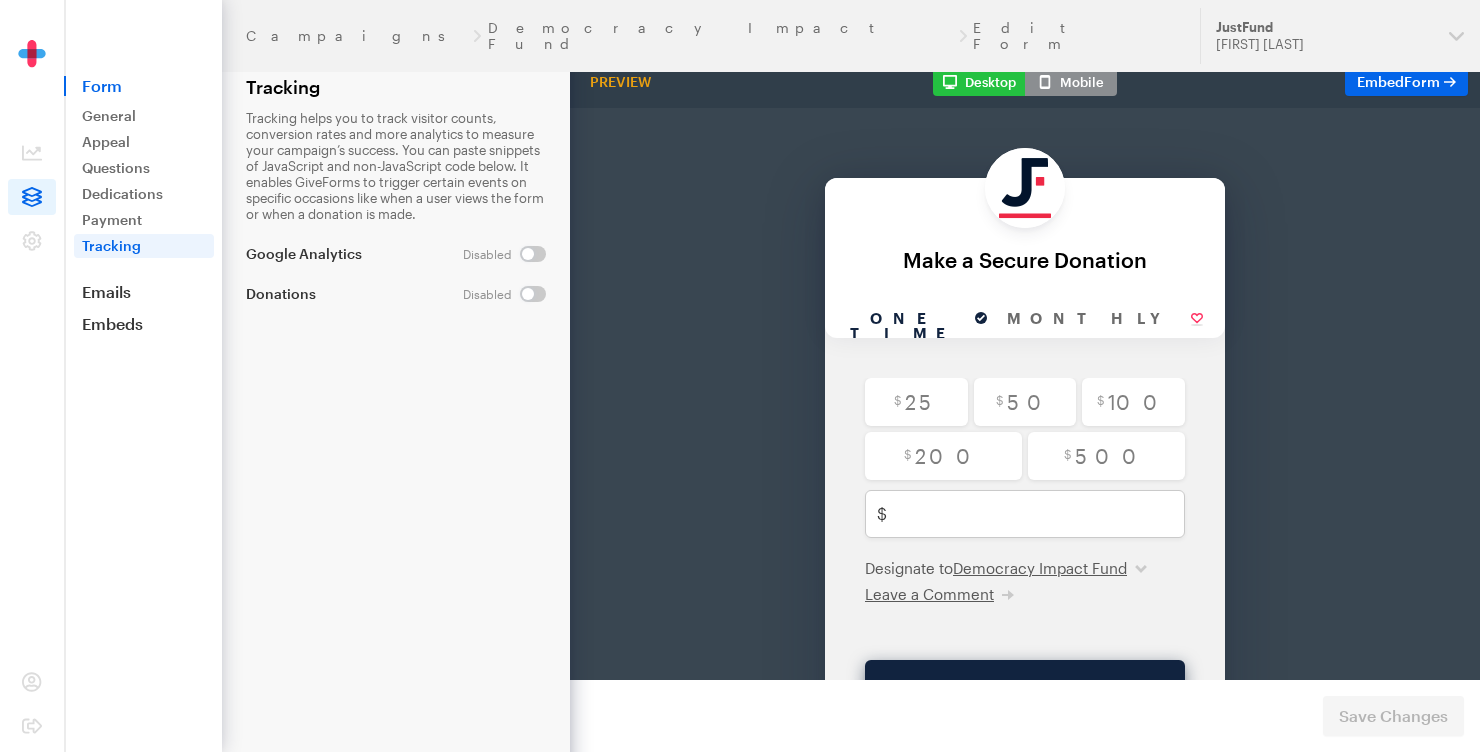 click at bounding box center (32, 67) 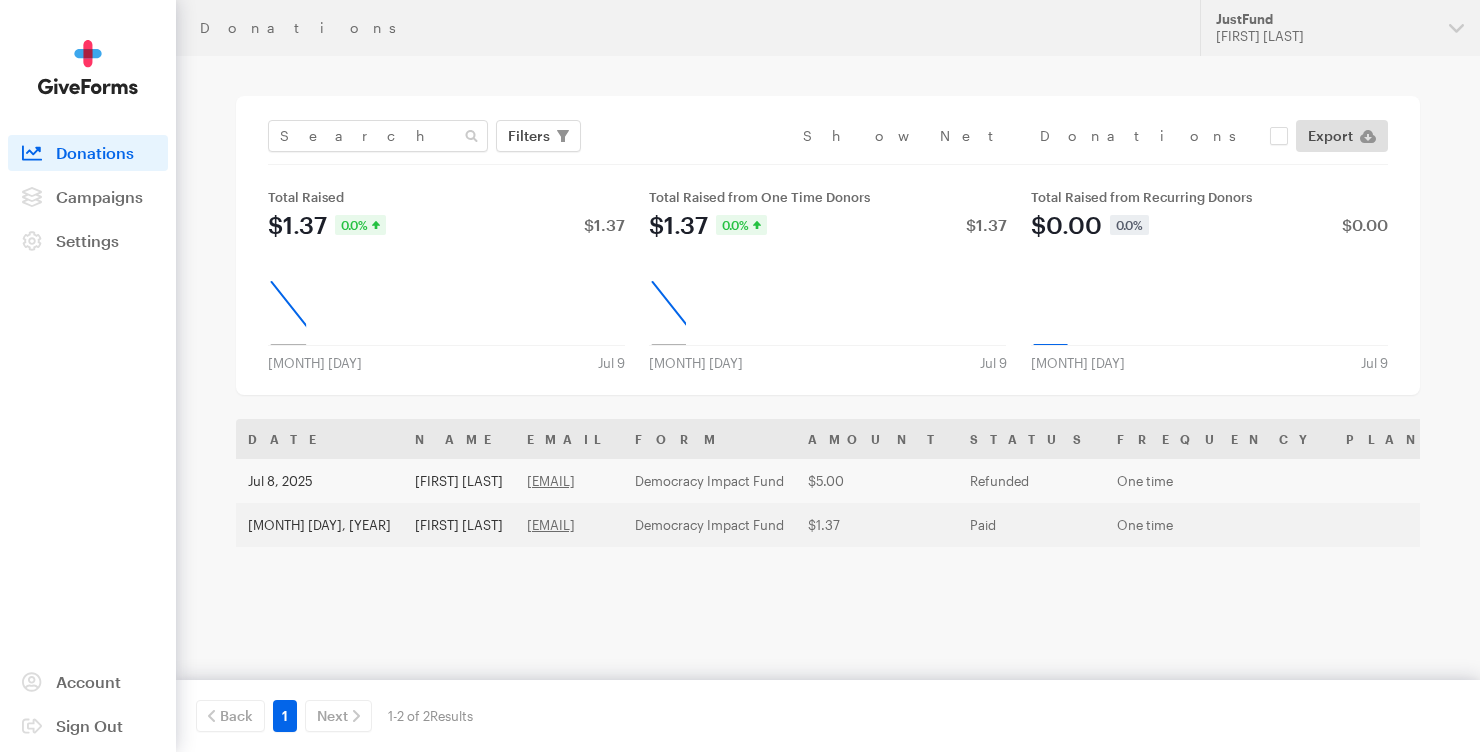 scroll, scrollTop: 0, scrollLeft: 0, axis: both 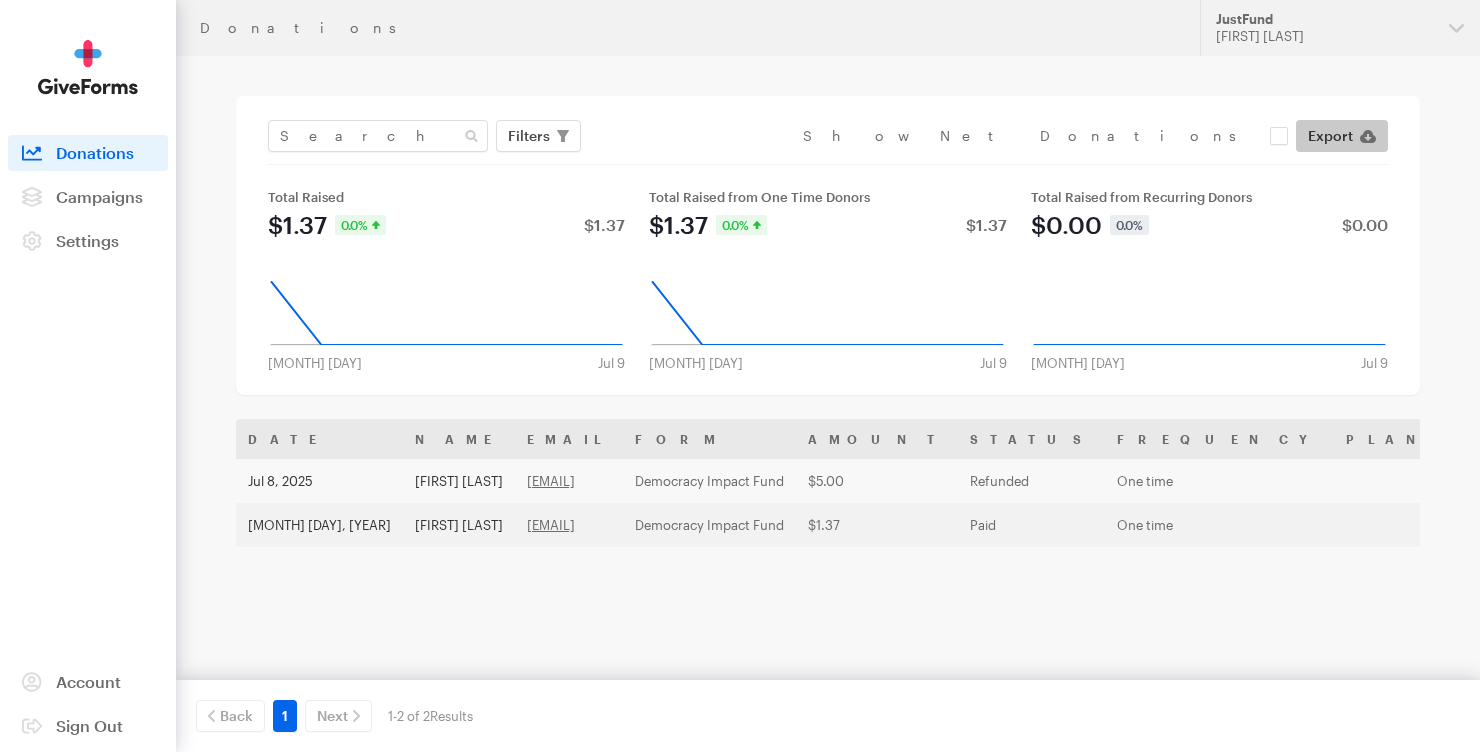 click on "Export" at bounding box center [1330, 136] 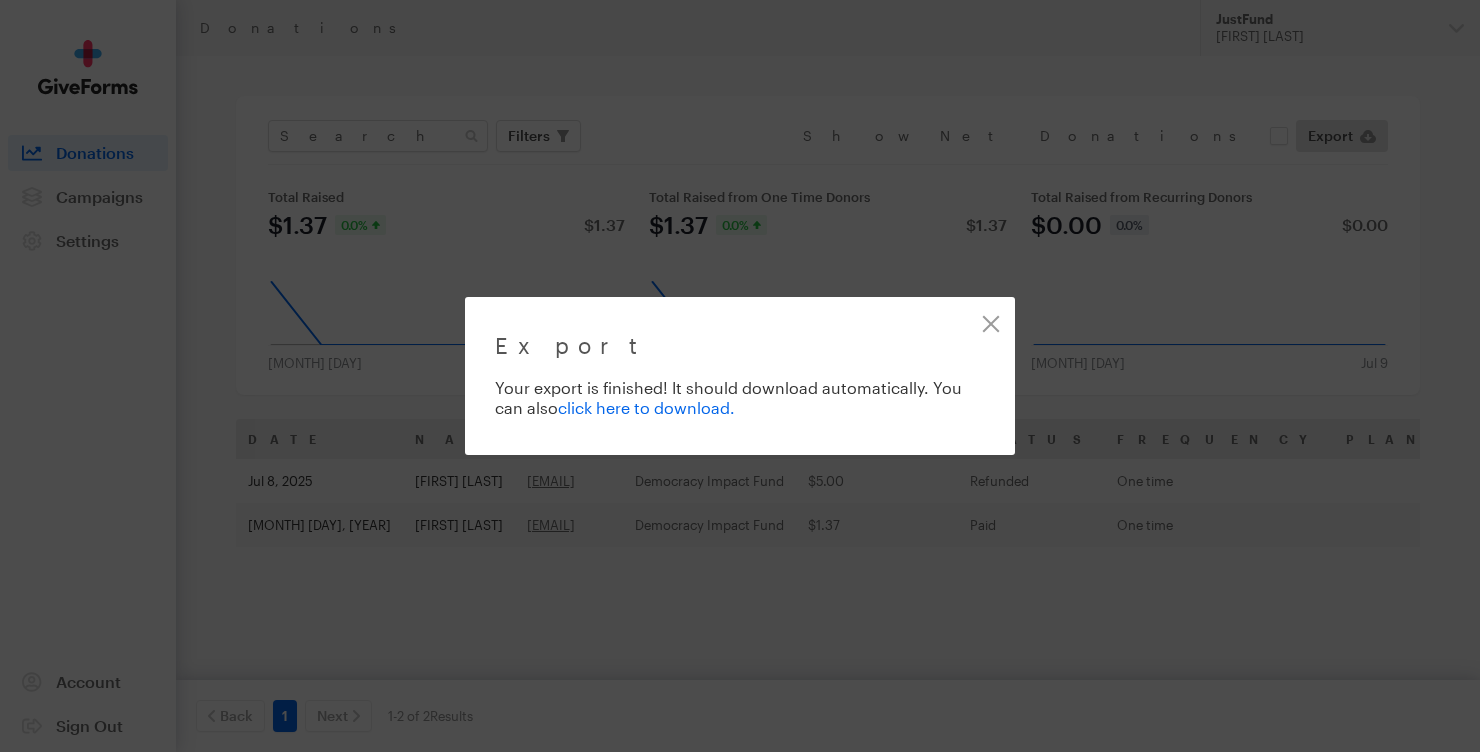 click on "click here to download." at bounding box center [646, 407] 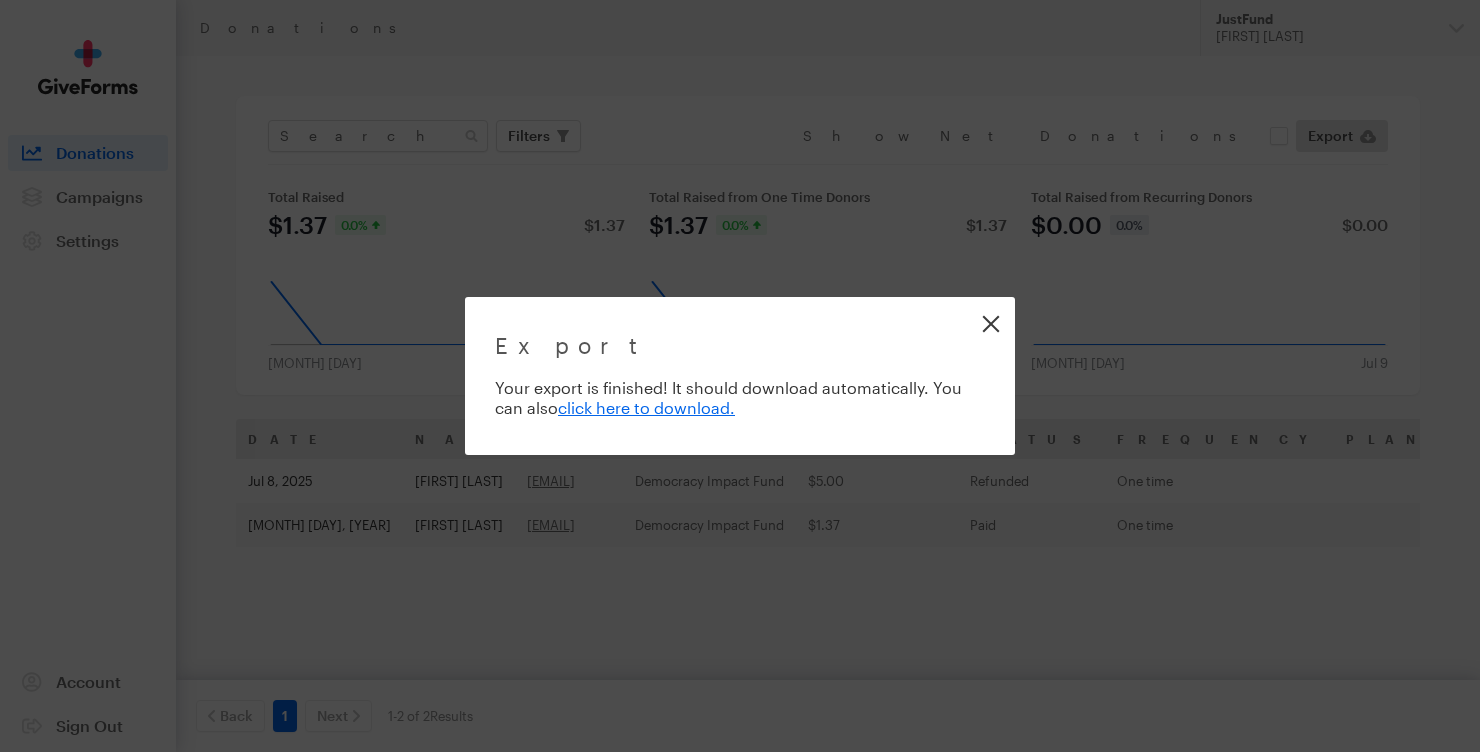 click on "Close" at bounding box center [990, 323] 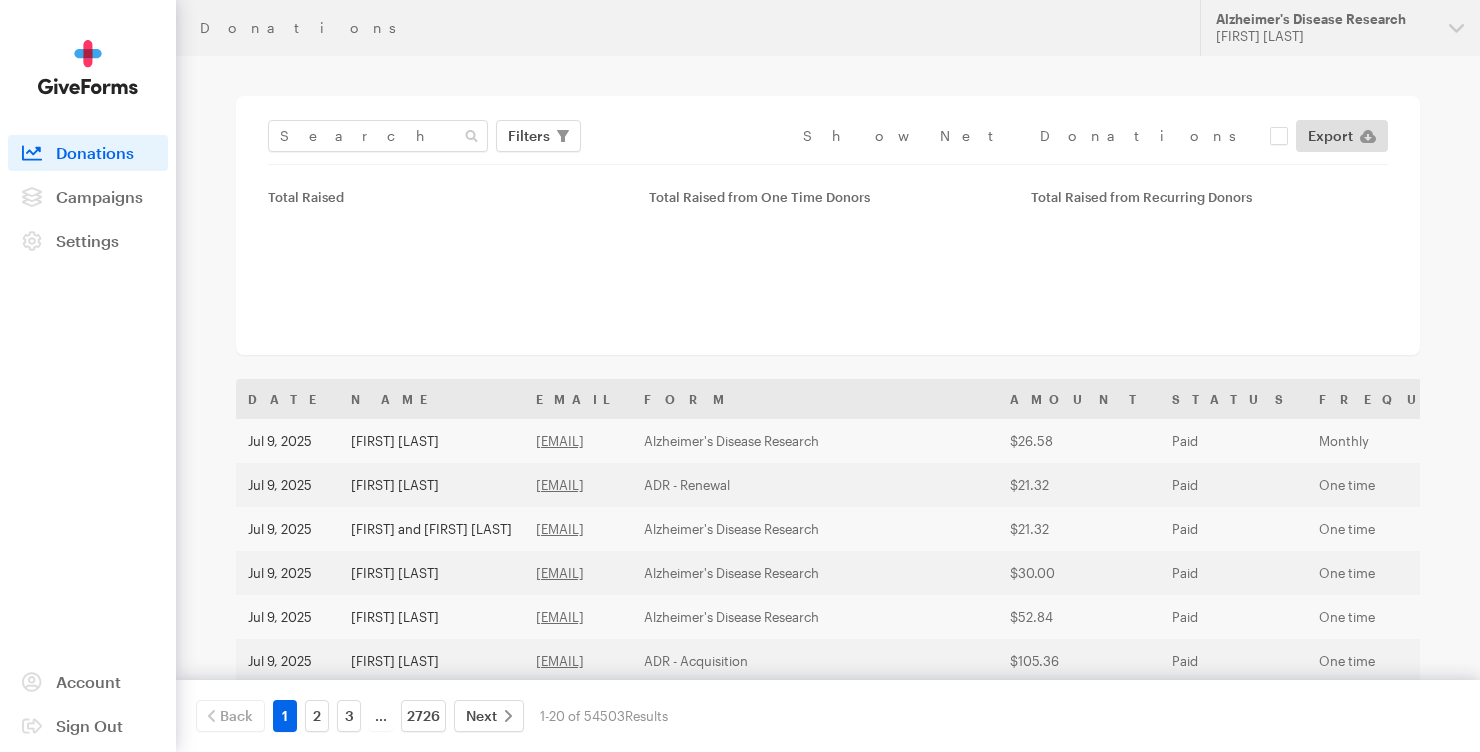 scroll, scrollTop: 0, scrollLeft: 0, axis: both 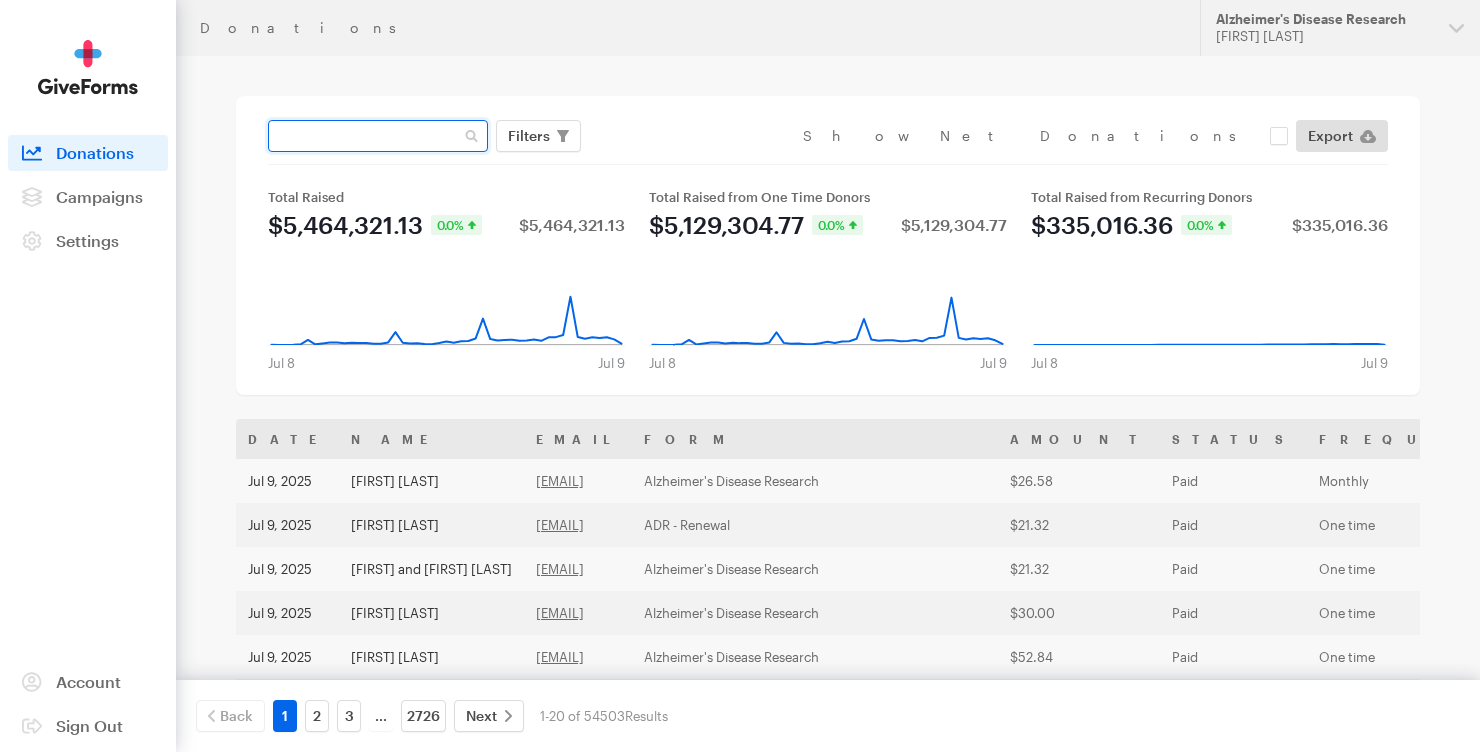 click at bounding box center (378, 136) 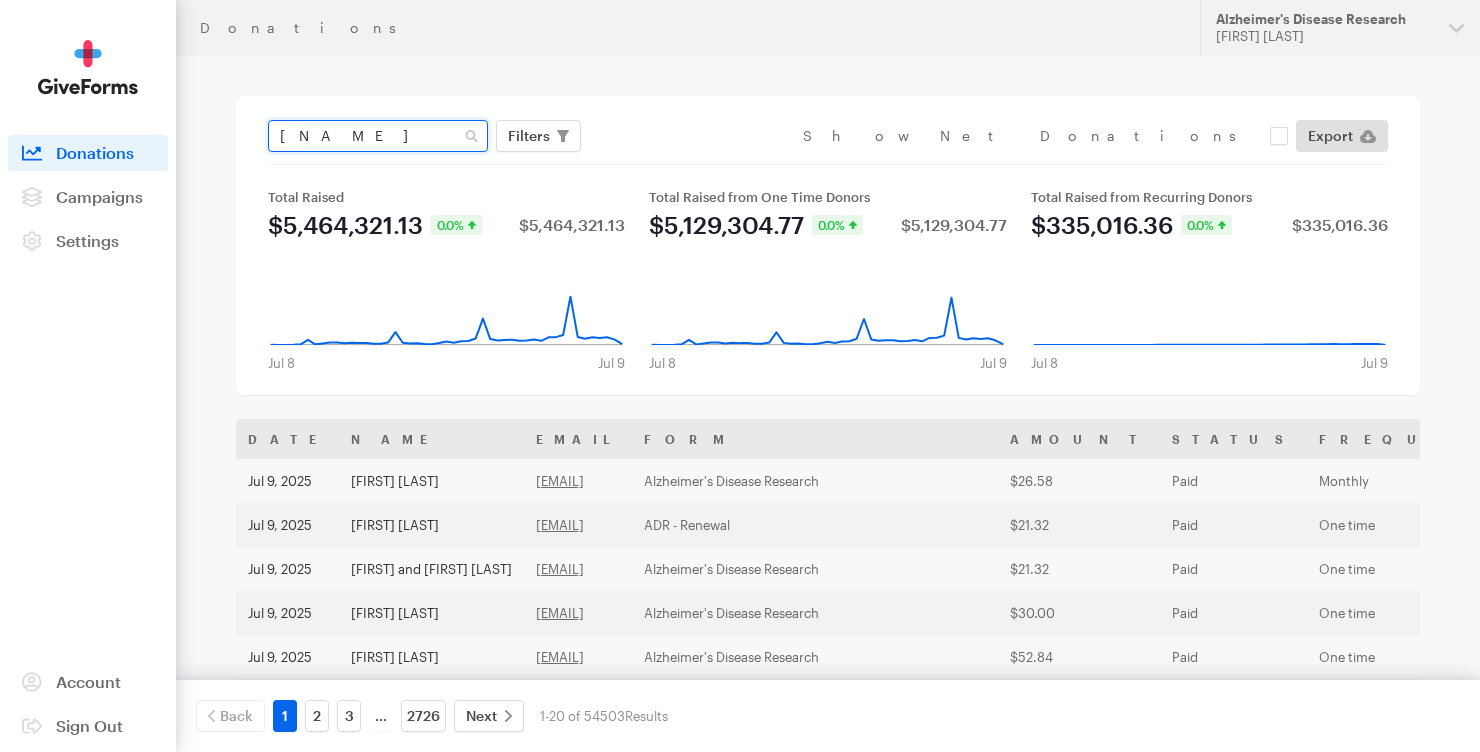 type on "daniel" 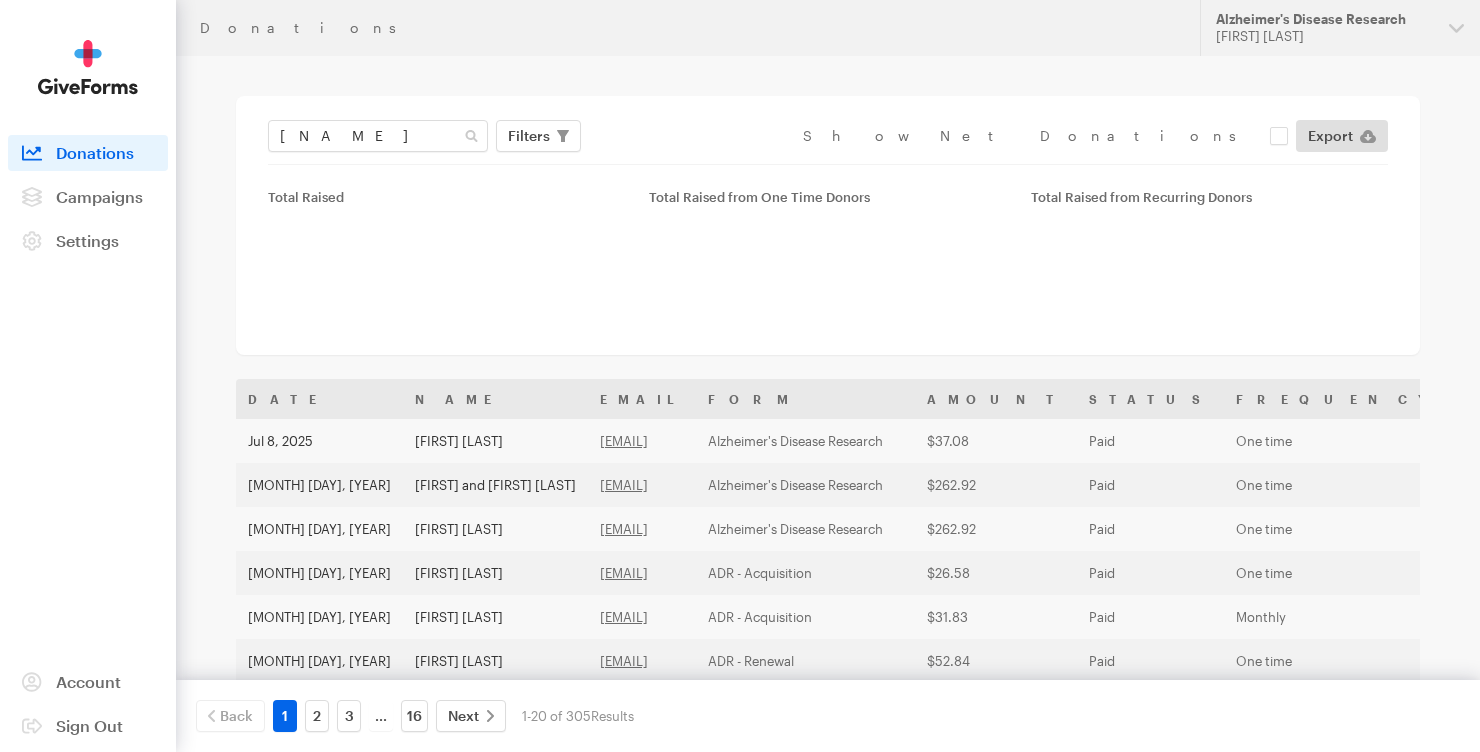 scroll, scrollTop: 0, scrollLeft: 0, axis: both 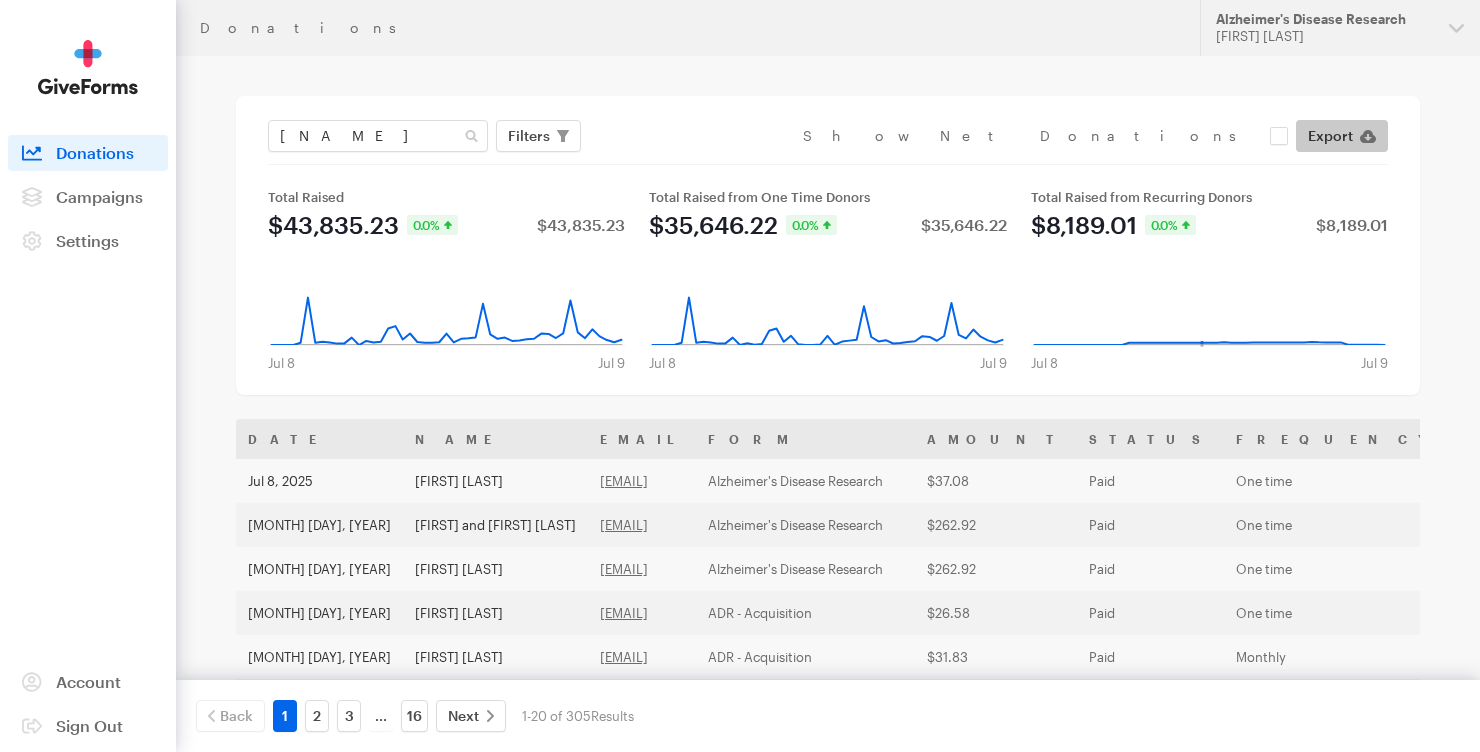 click on "Export" at bounding box center [1330, 136] 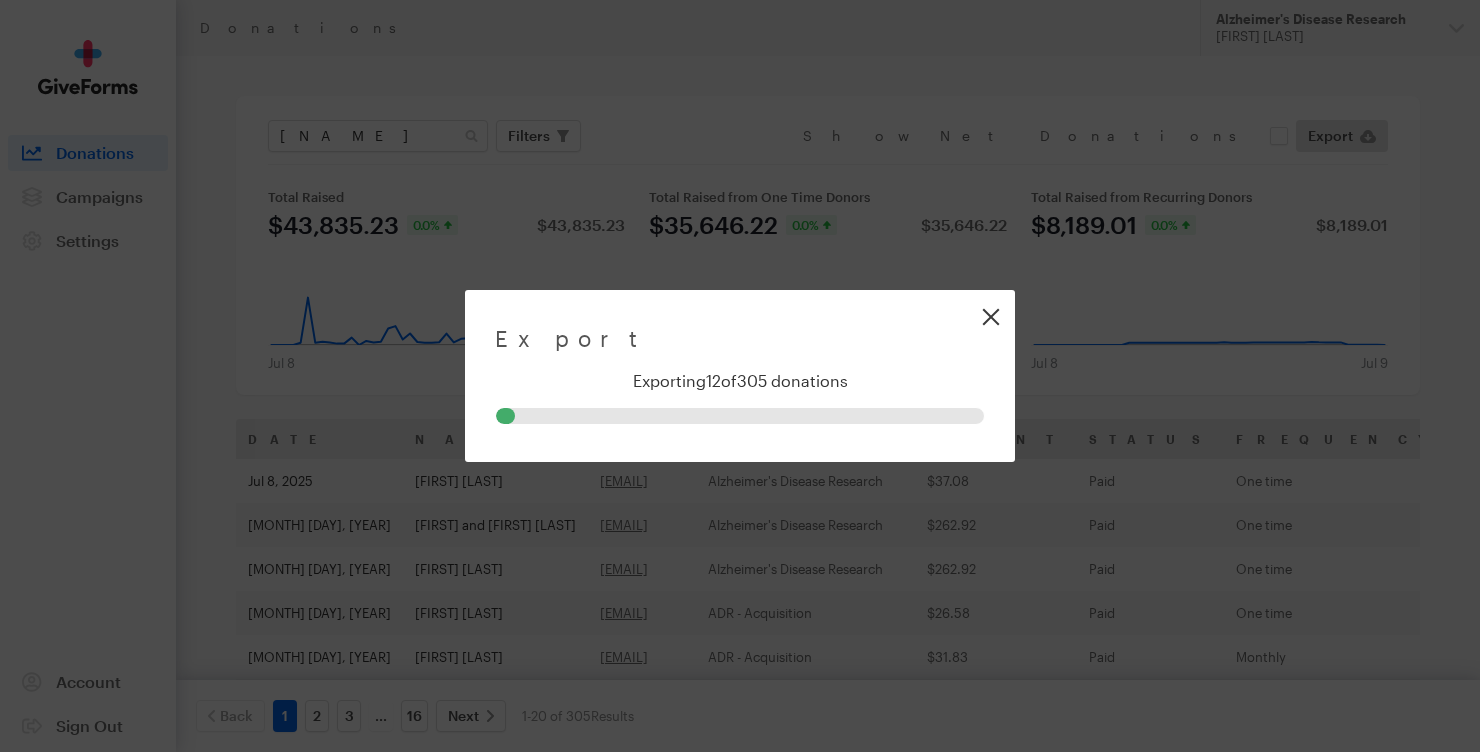 click on "Close" at bounding box center (990, 316) 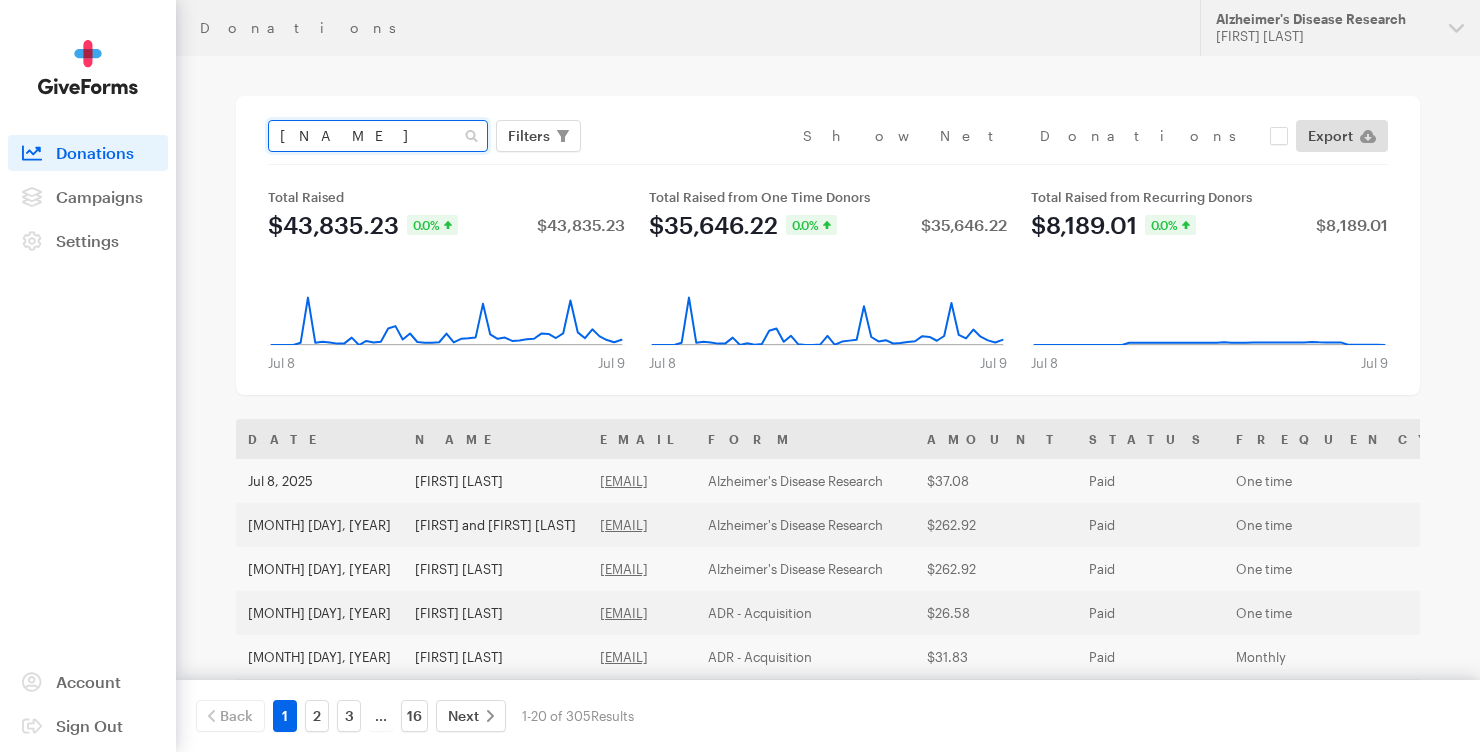 click on "[NAME]" at bounding box center (378, 136) 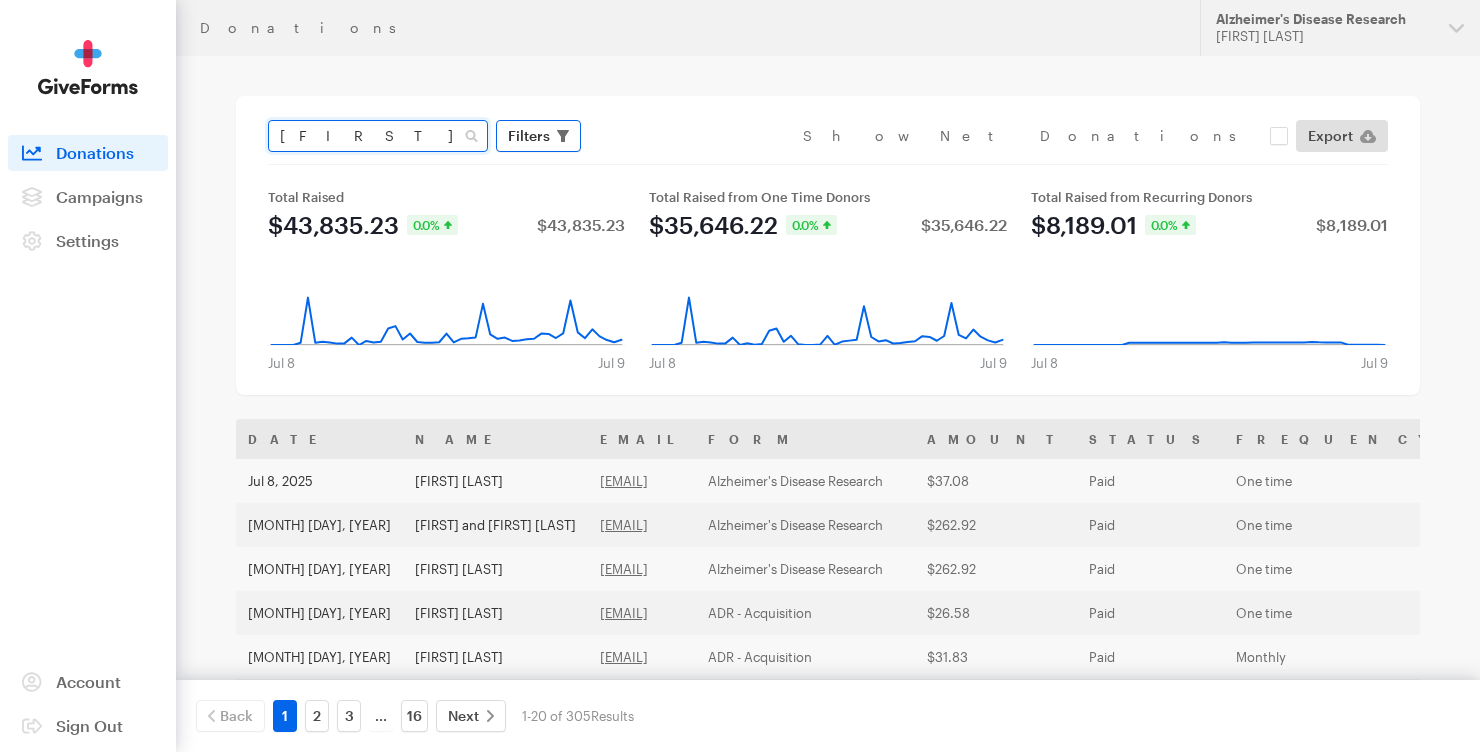 type on "[FIRST] [LAST]" 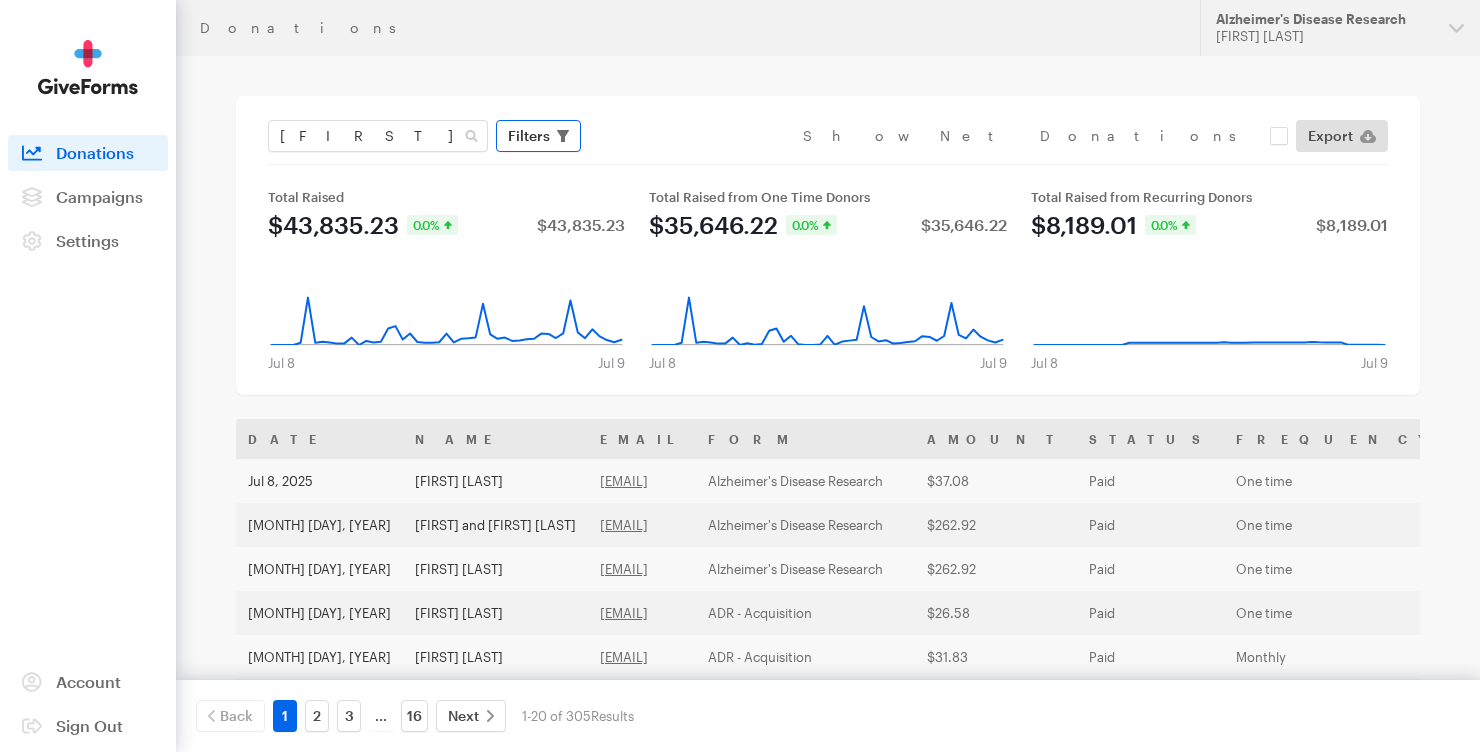 click on "Filters" at bounding box center [529, 136] 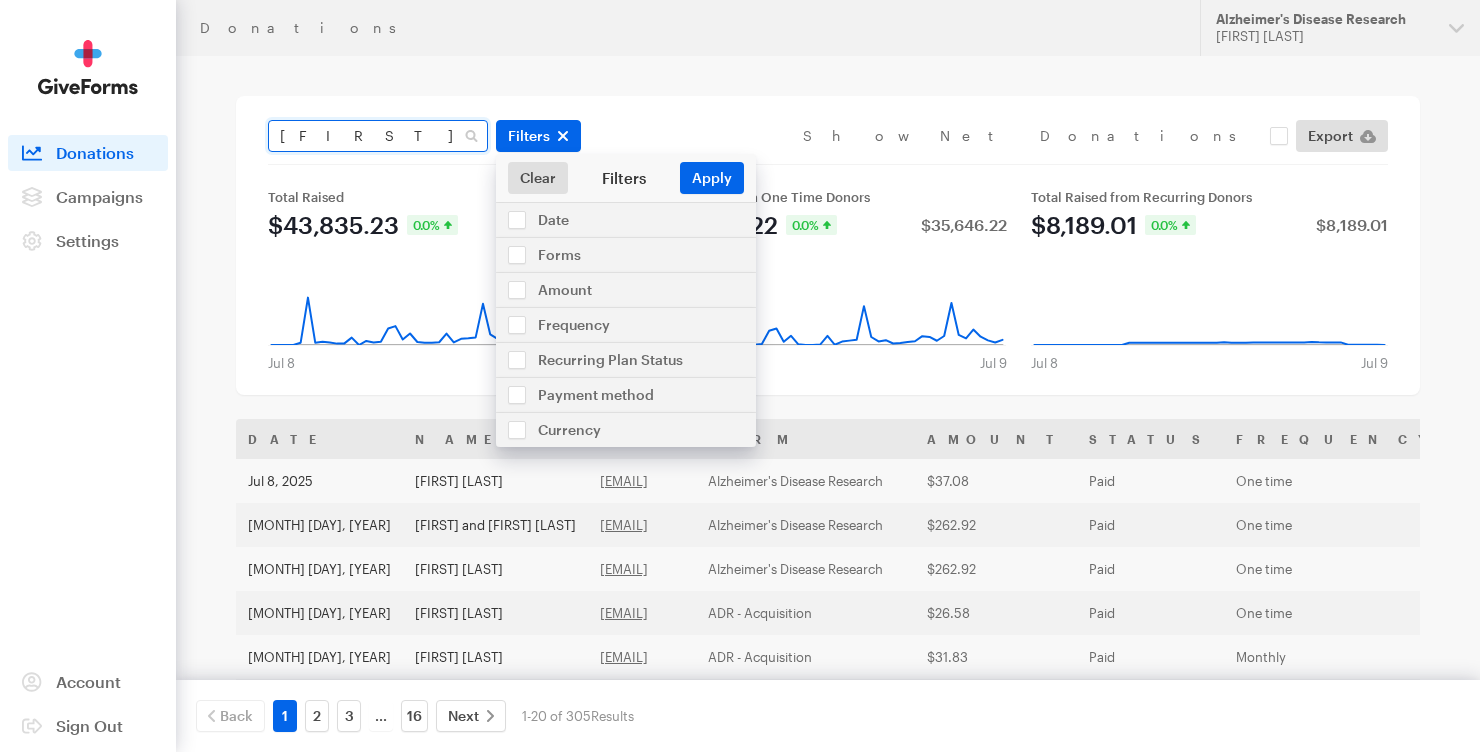 click on "[FIRST] [LAST]" at bounding box center [378, 136] 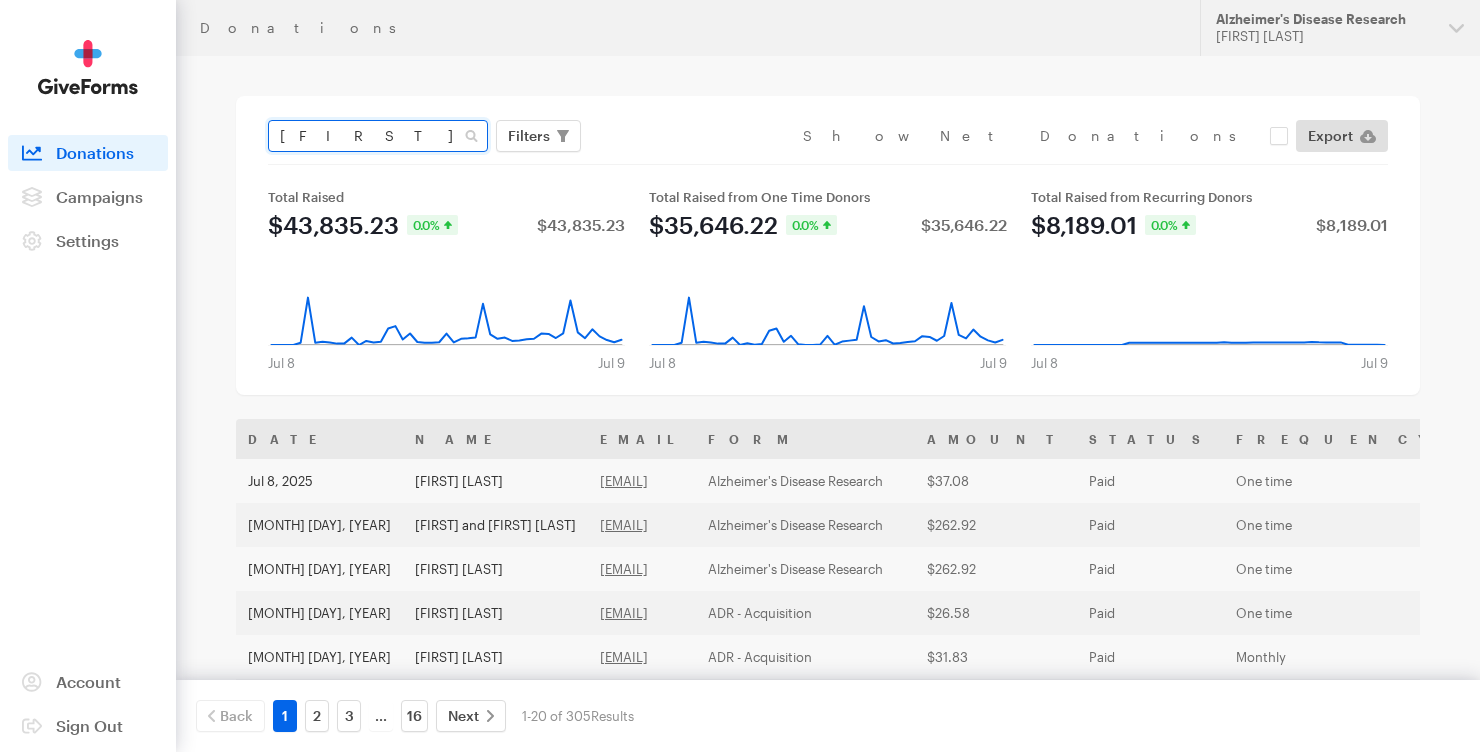 click on "Apply" at bounding box center (712, 178) 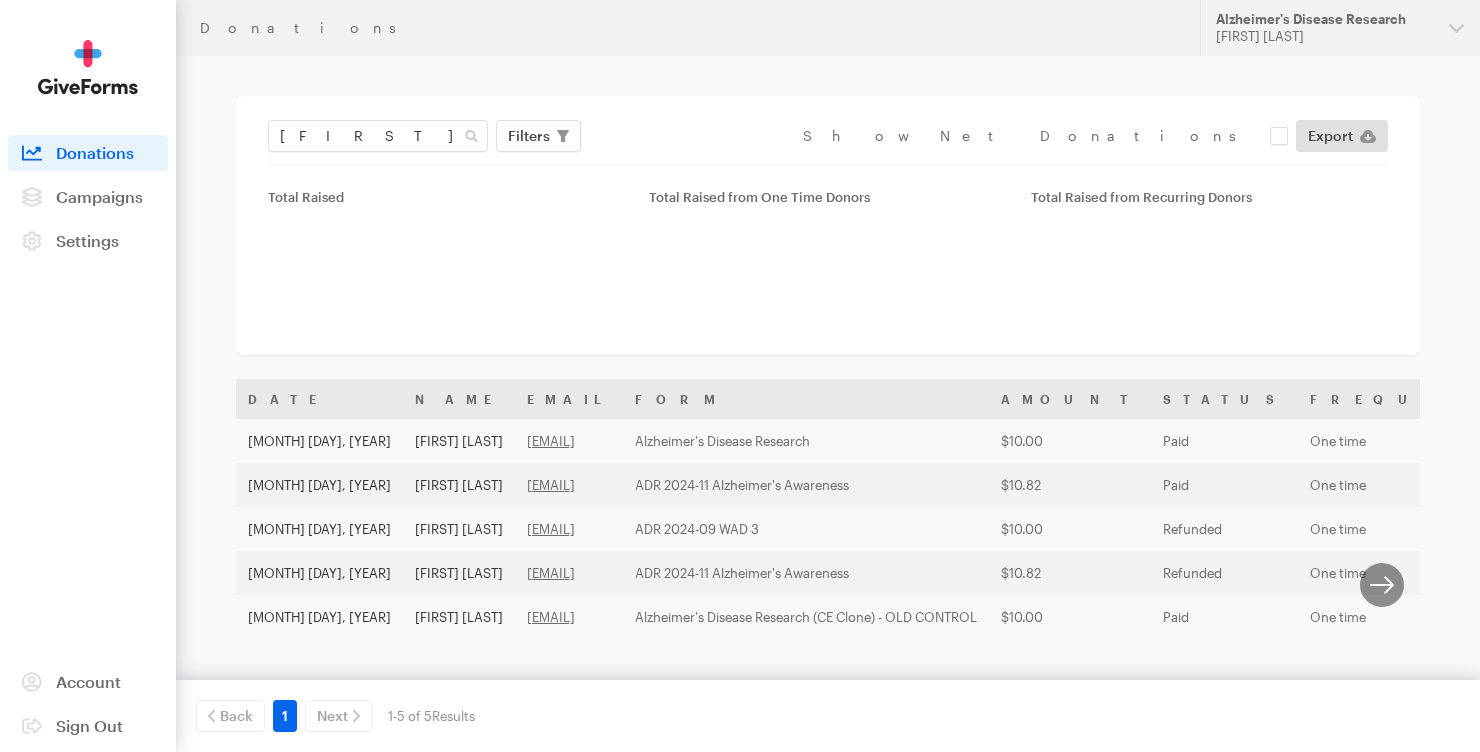 scroll, scrollTop: 0, scrollLeft: 0, axis: both 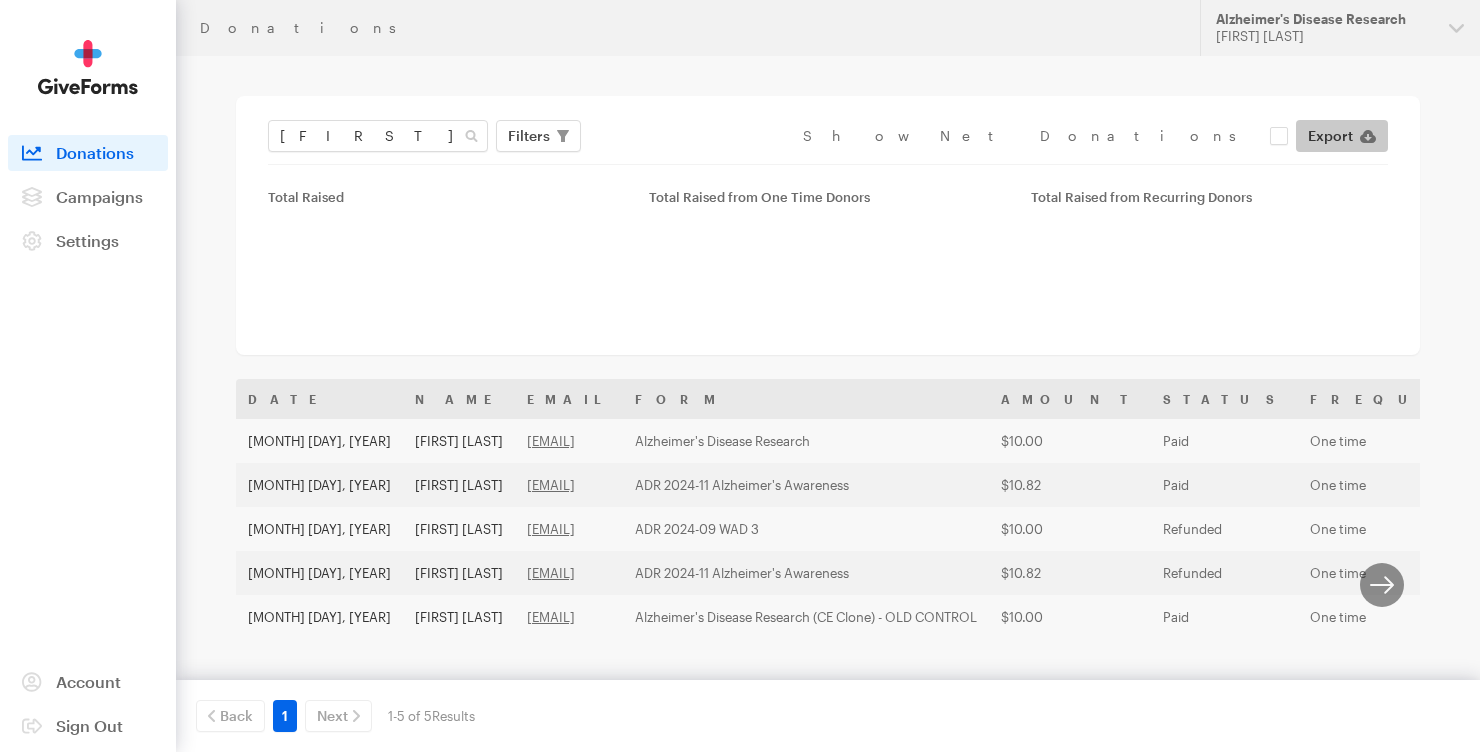 click on "Export" at bounding box center [1330, 136] 